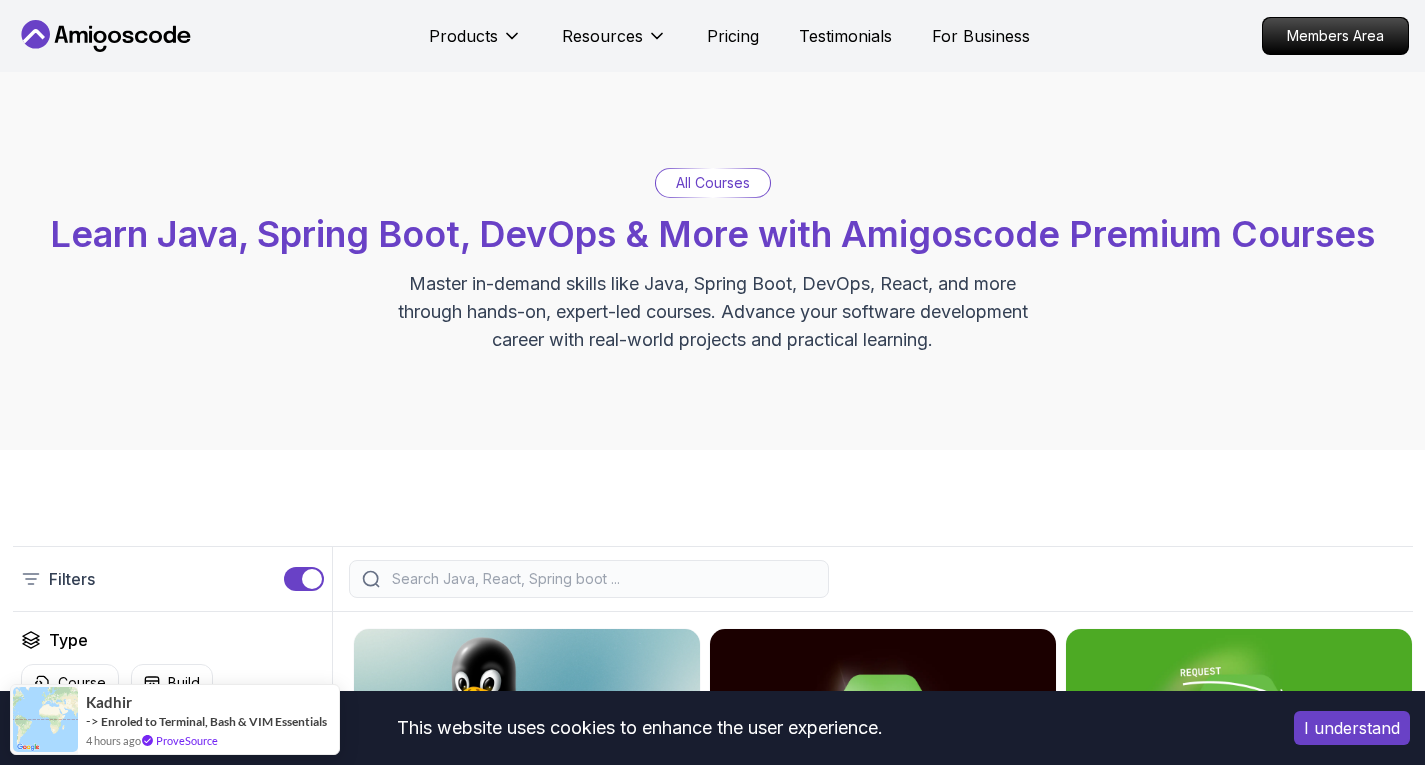 scroll, scrollTop: 0, scrollLeft: 0, axis: both 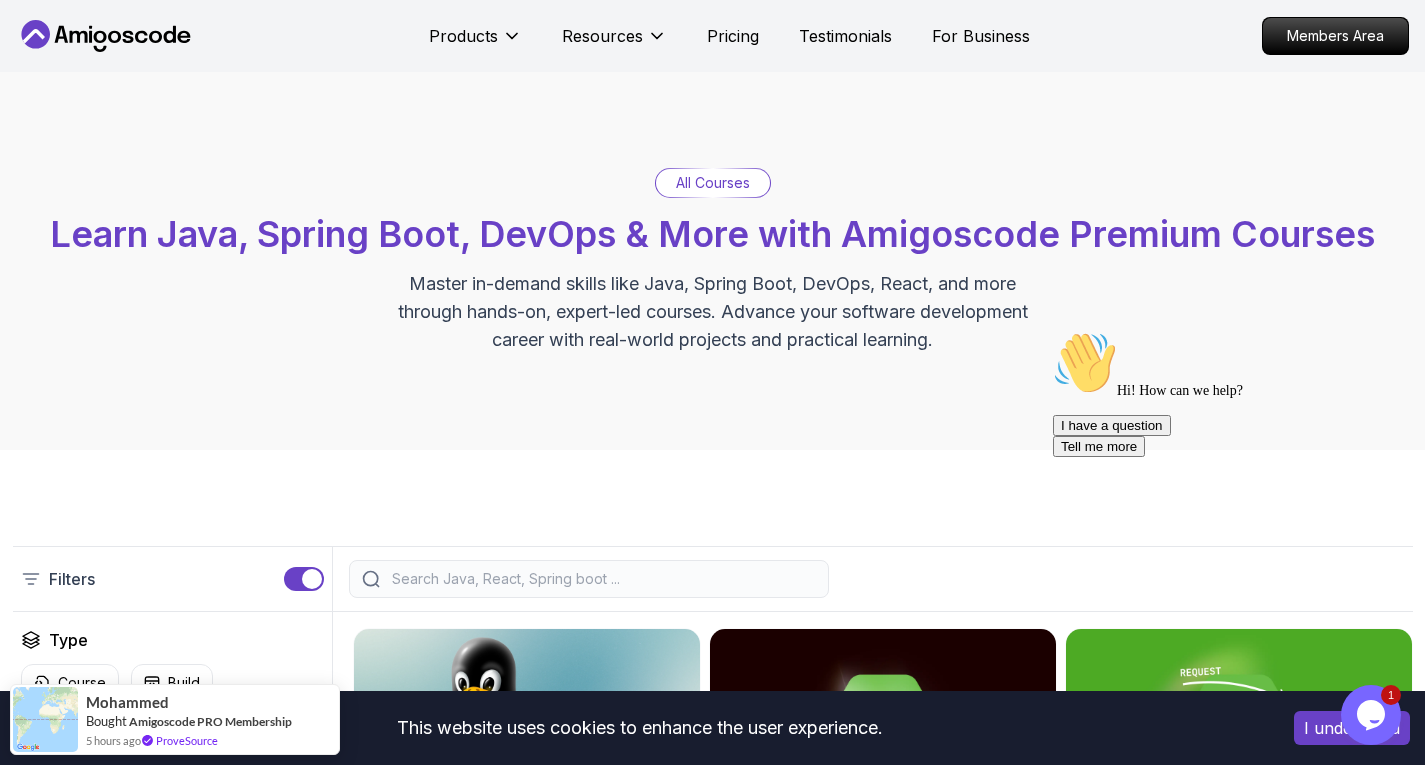 click on "This website uses cookies to enhance the user experience. I understand Products Resources Pricing Testimonials For Business Members Area Products Resources Pricing Testimonials For Business Members Area All Courses Learn Java, Spring Boot, DevOps & More with Amigoscode Premium Courses Master in-demand skills like Java, Spring Boot, DevOps, React, and more through hands-on, expert-led courses. Advance your software development career with real-world projects and practical learning. Filters Filters Type Course Build Price Pro Free Instructors Nelson Djalo Richard Abz Duration 0-1 Hour 1-3 Hours +3 Hours Track Front End Back End Dev Ops Full Stack Level Junior Mid-level Senior 6.00h Linux Fundamentals Pro Learn the fundamentals of Linux and how to use the command line 5.18h Advanced Spring Boot Pro Dive deep into Spring Boot with our advanced course, designed to take your skills from intermediate to expert level. 3.30h Building APIs with Spring Boot Pro 1.67h NEW Spring Boot for Beginners 6.65h NEW Pro 2.41h Pro" at bounding box center (712, 4975) 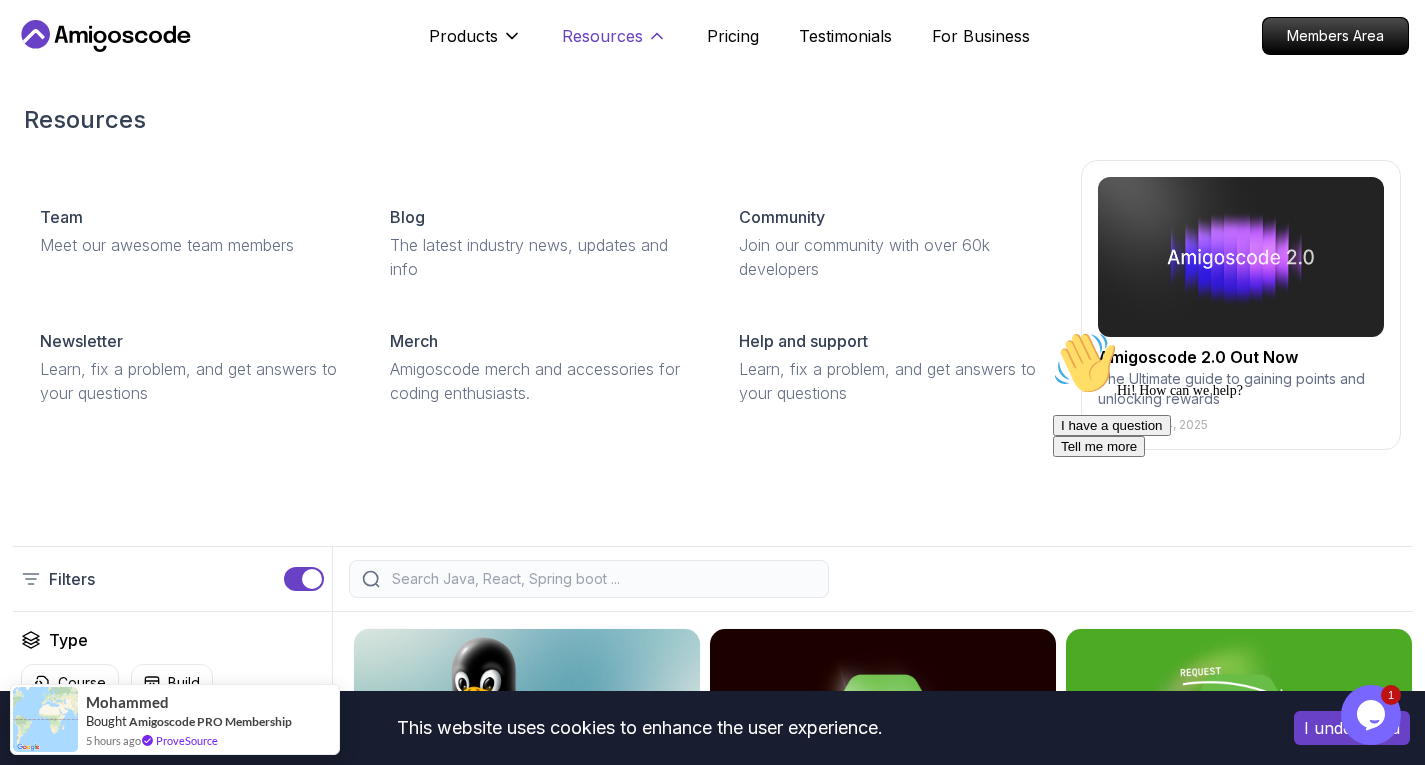 click on "Resources" at bounding box center (602, 36) 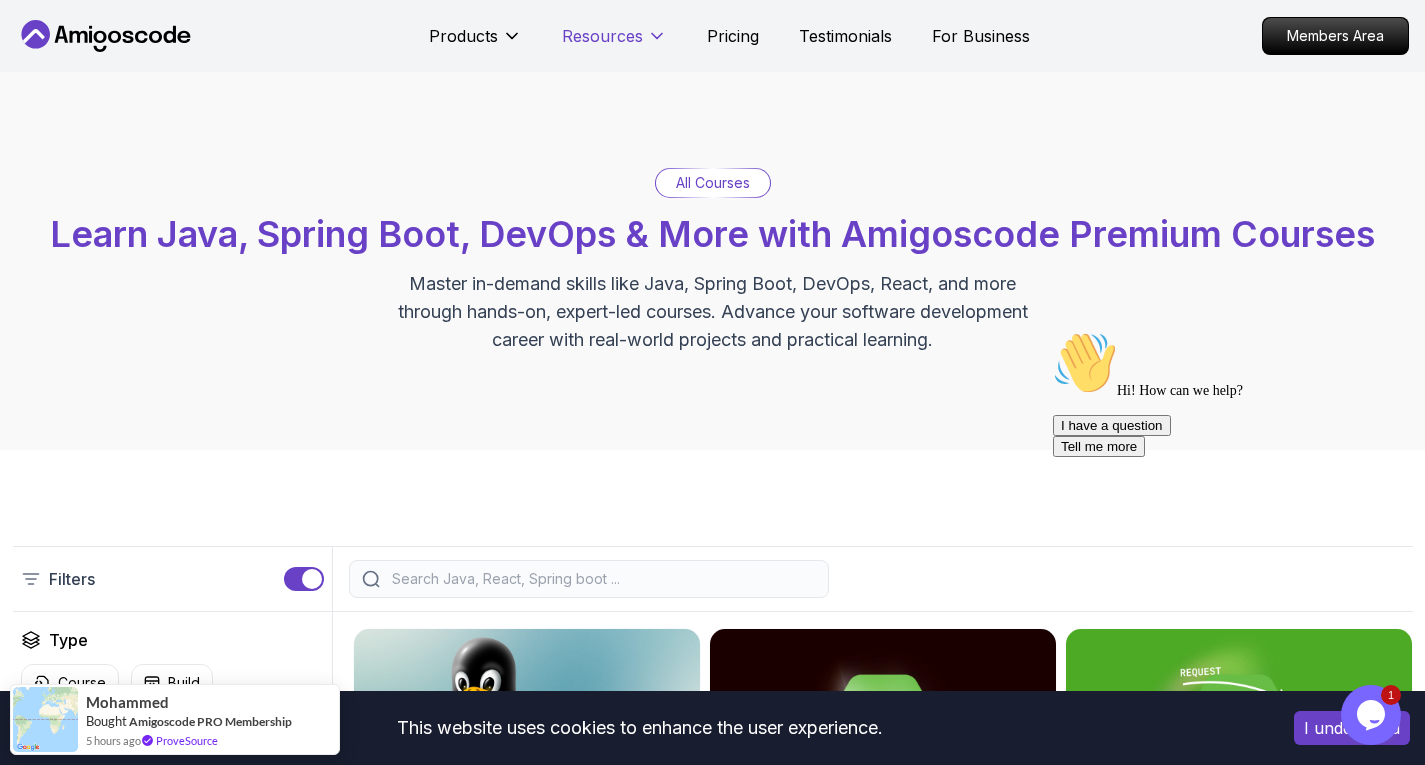 click on "Resources" at bounding box center (602, 36) 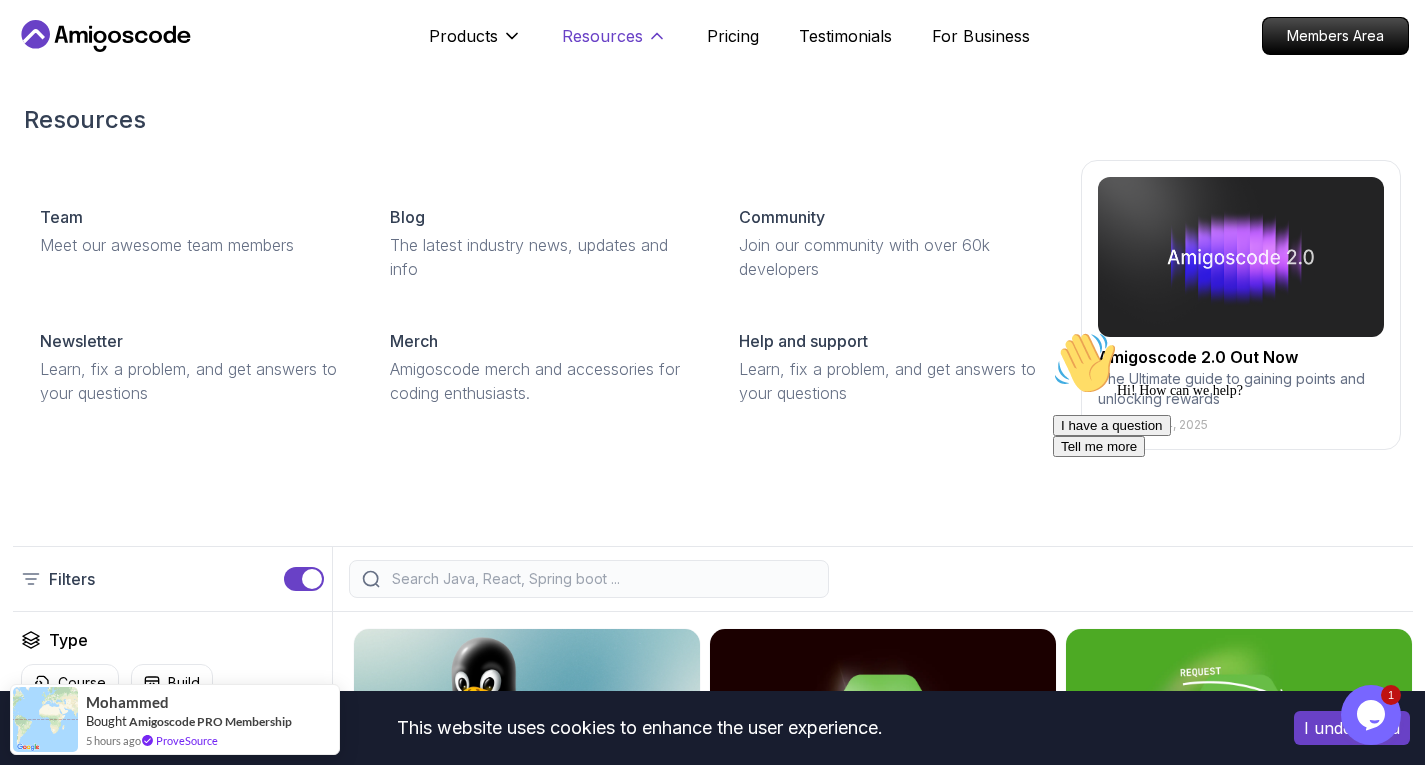 click on "Resources" at bounding box center (614, 44) 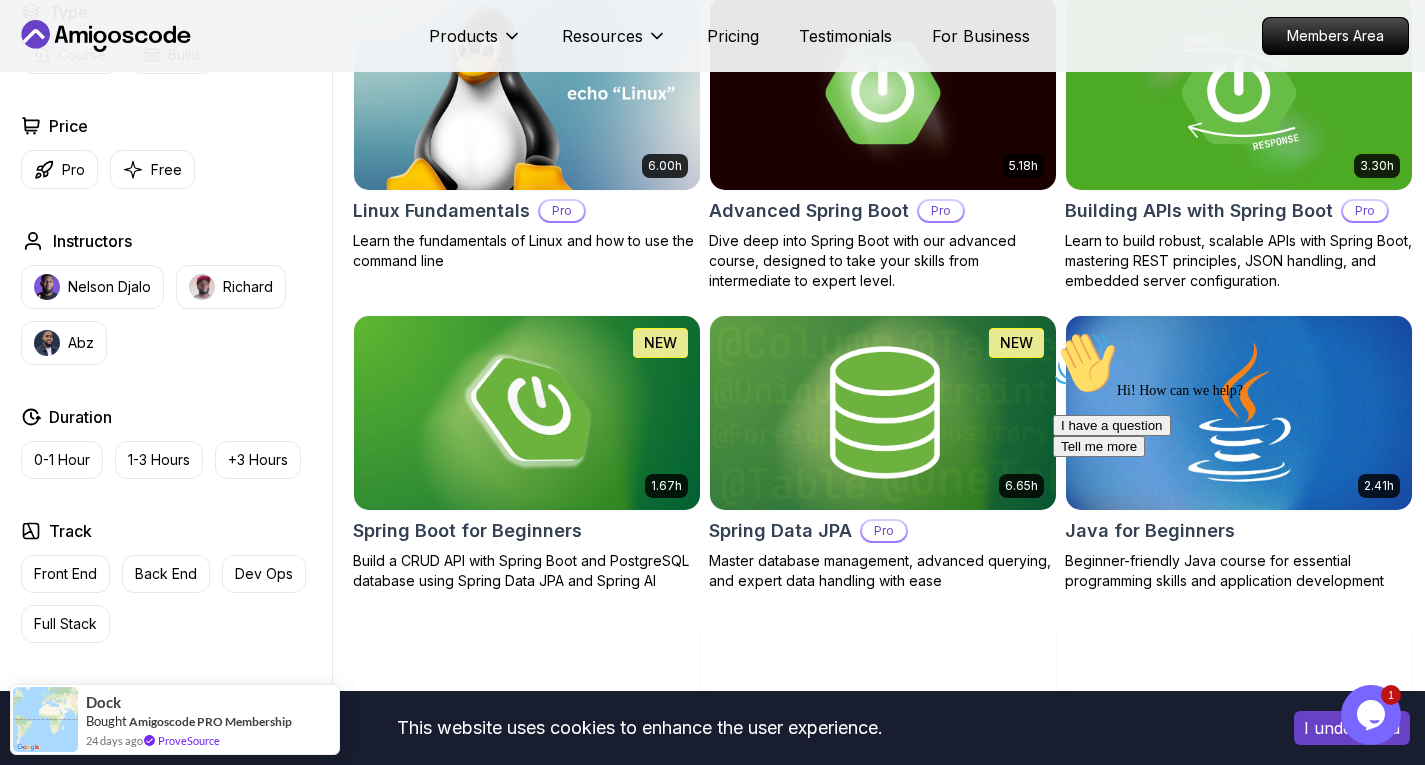 scroll, scrollTop: 634, scrollLeft: 0, axis: vertical 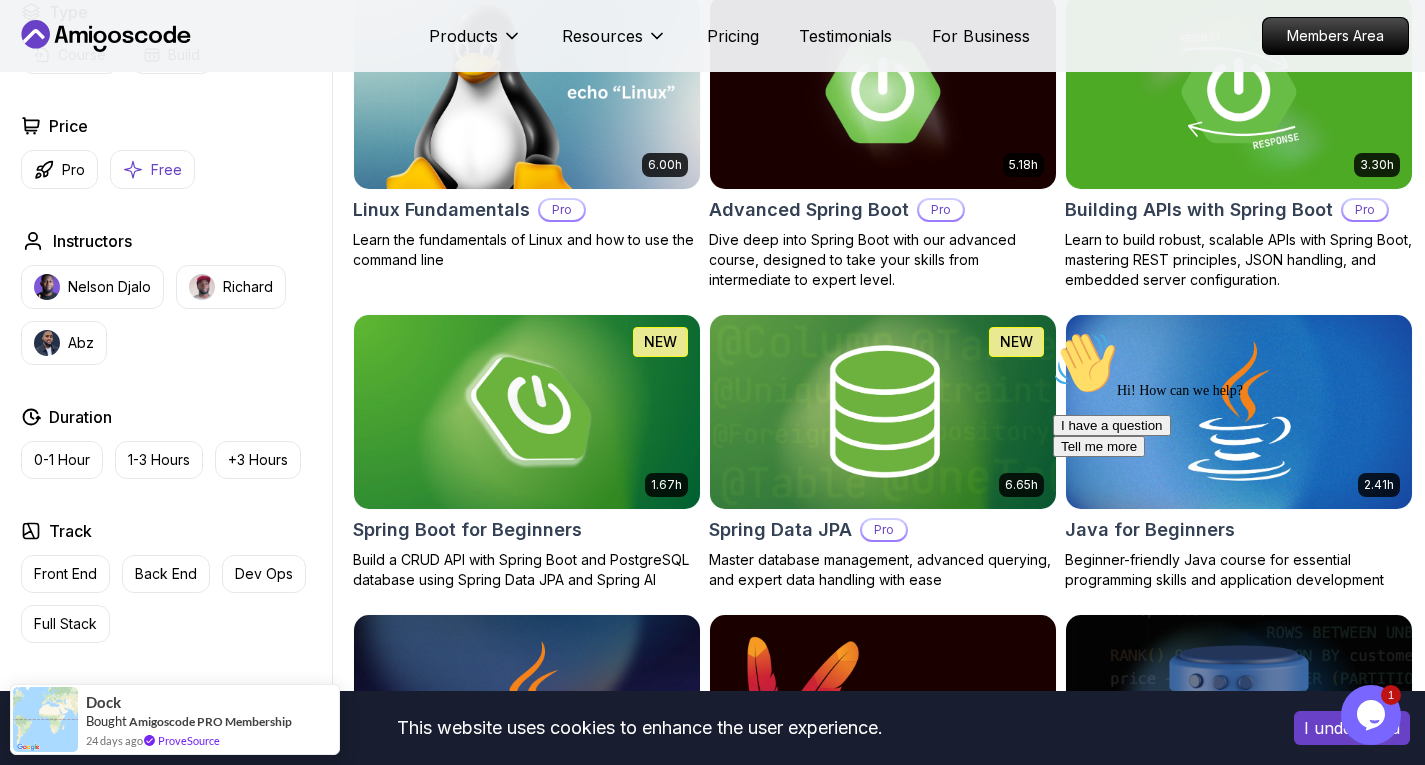 click 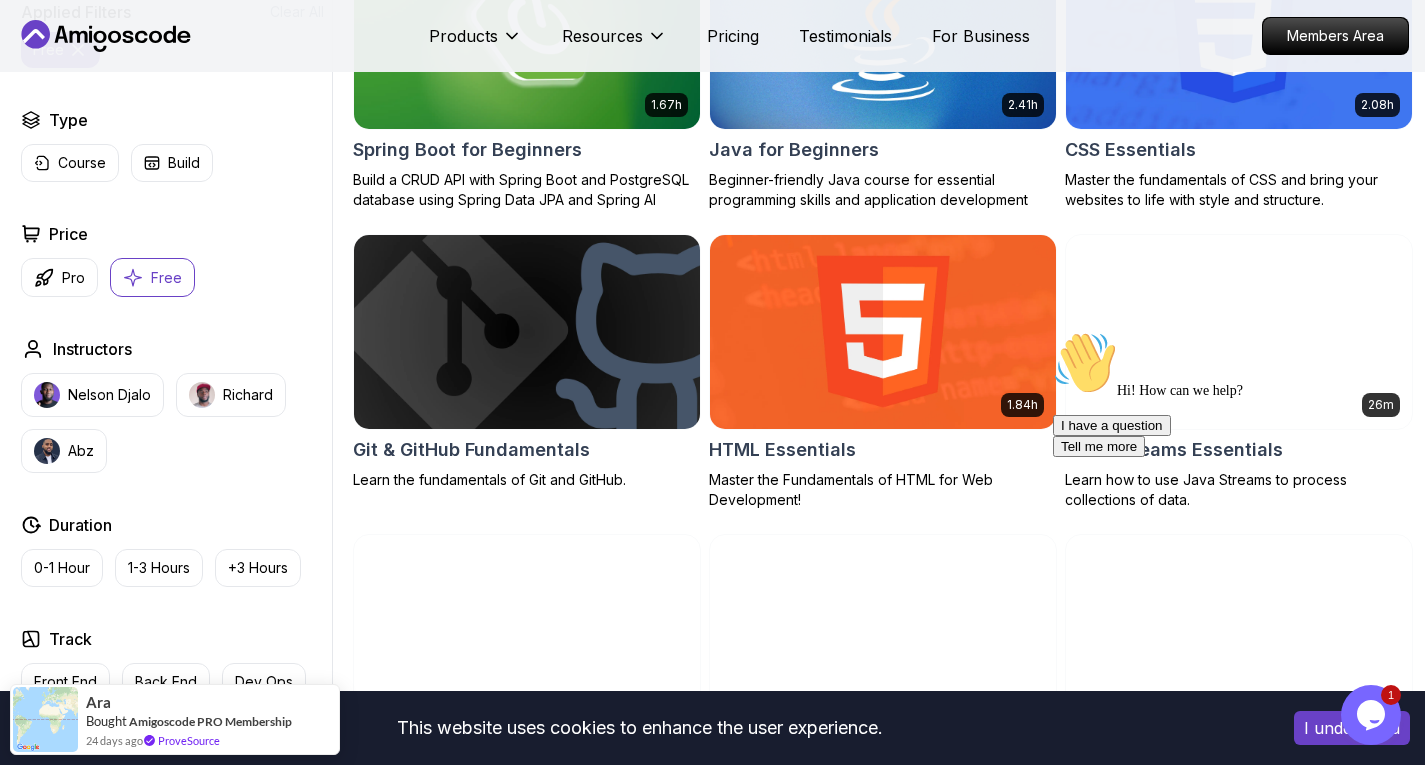 scroll, scrollTop: 695, scrollLeft: 0, axis: vertical 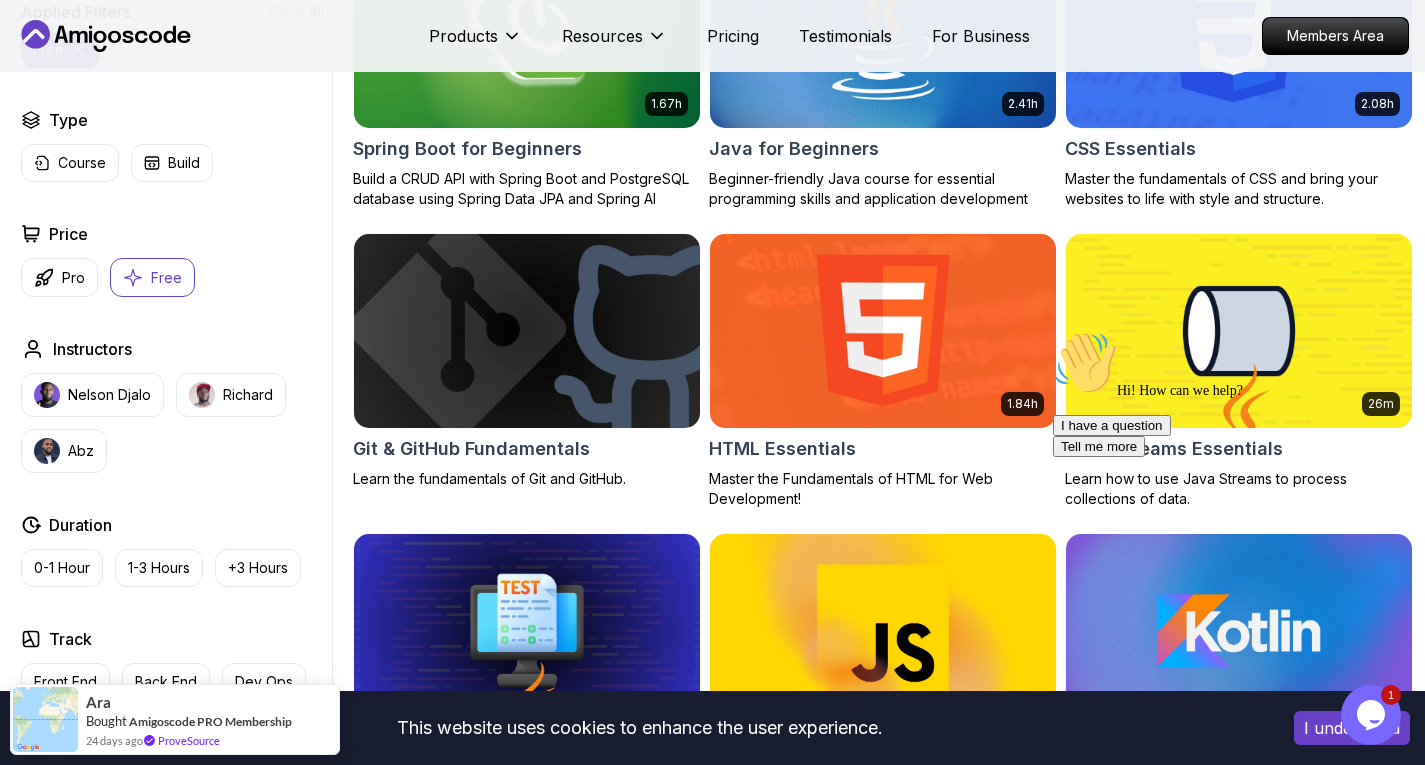 click at bounding box center [1238, 330] 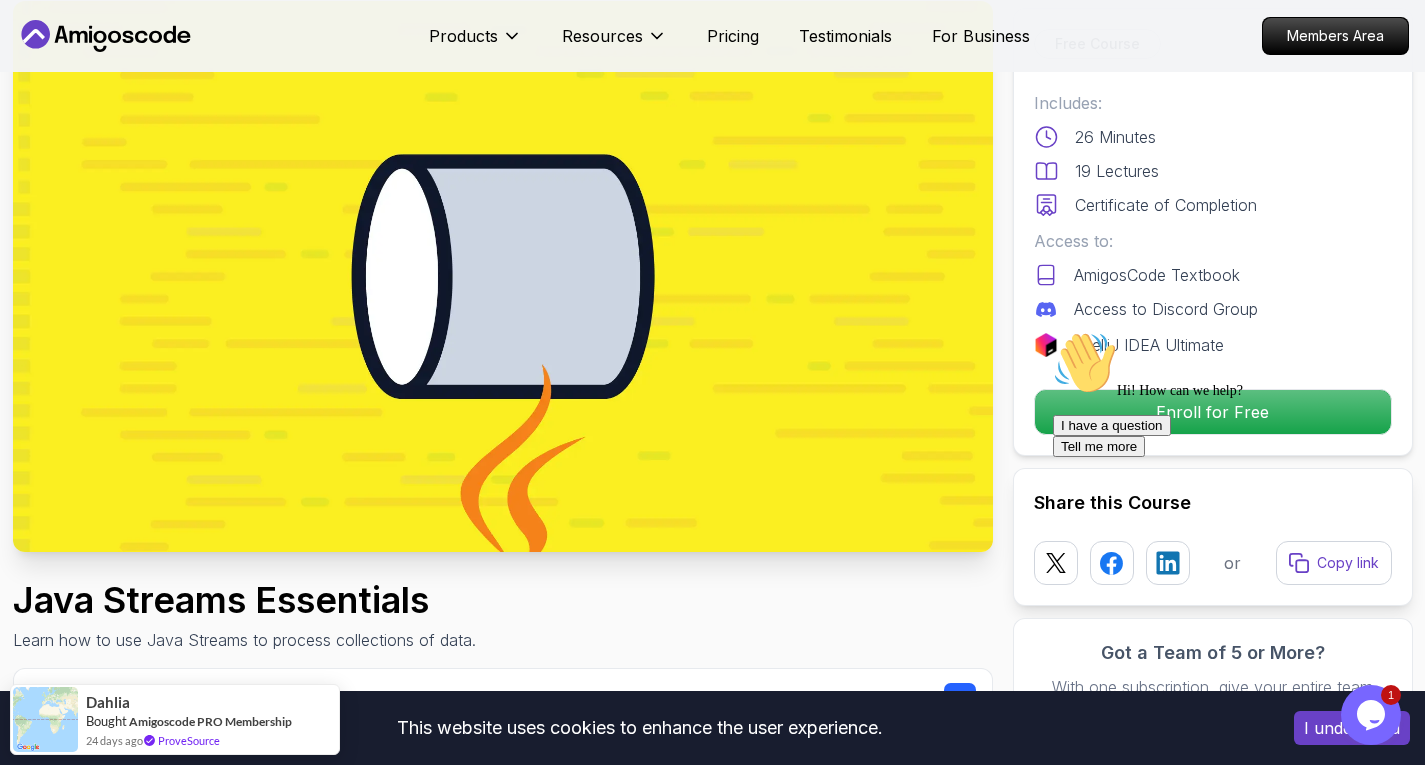 scroll, scrollTop: 125, scrollLeft: 0, axis: vertical 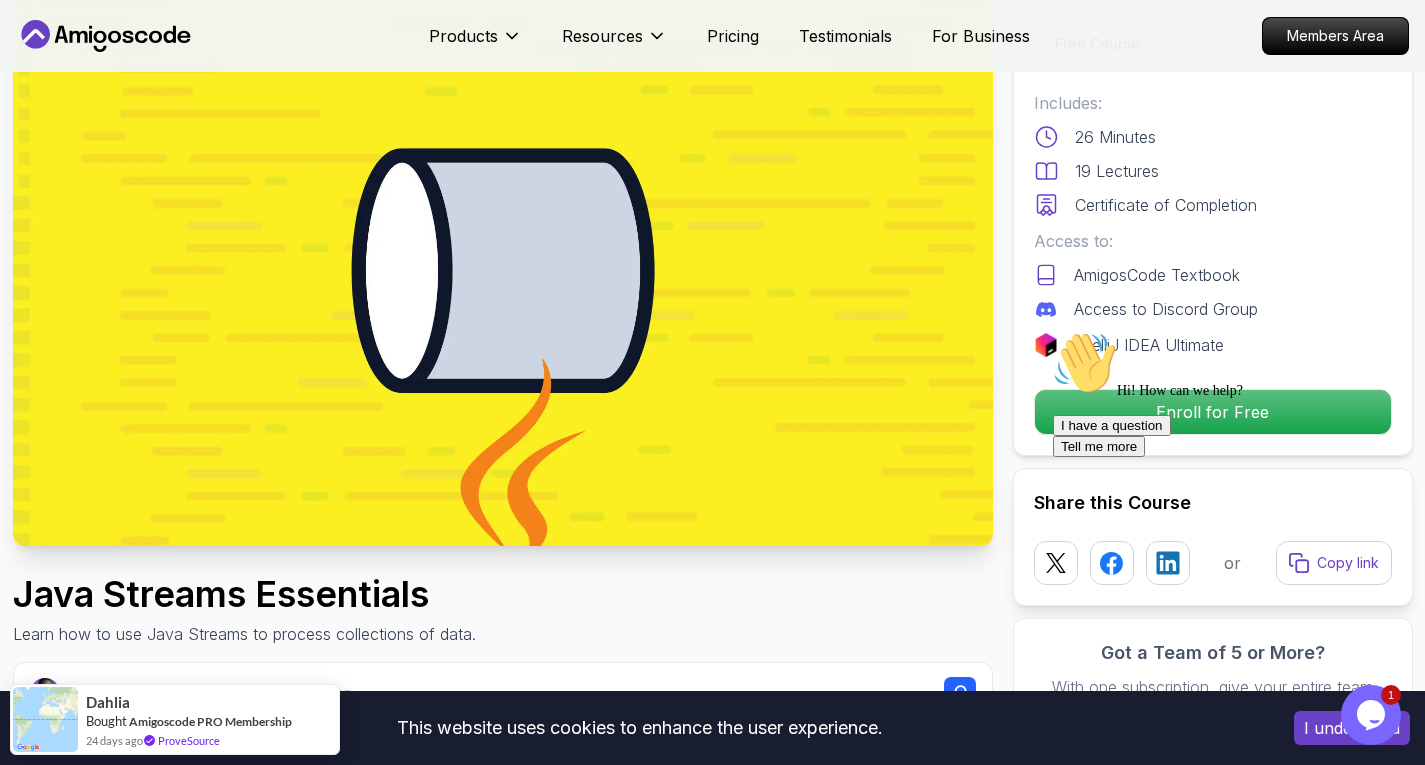 click on "Hi! How can we help? I have a question Tell me more" at bounding box center (1233, 394) 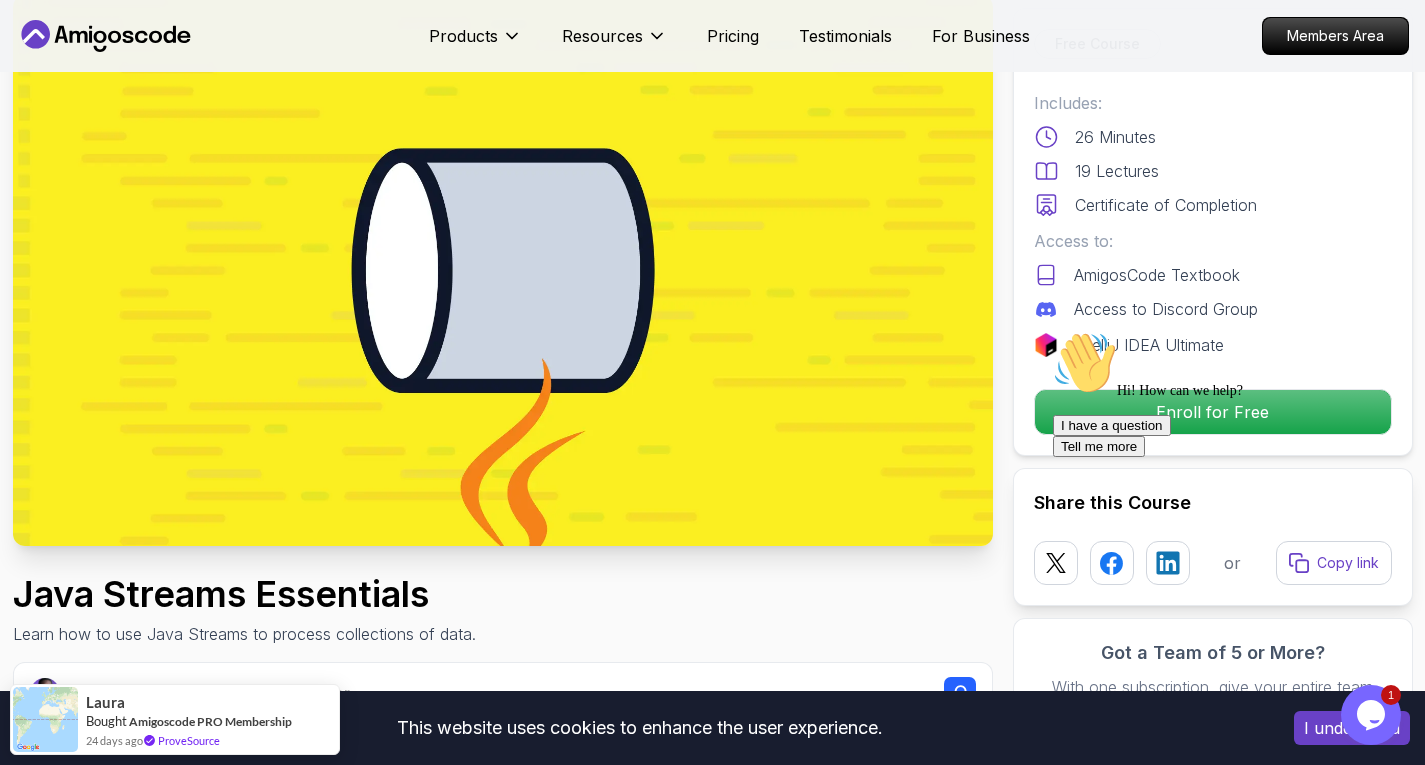 click on "Hi! How can we help? I have a question Tell me more" at bounding box center (1233, 394) 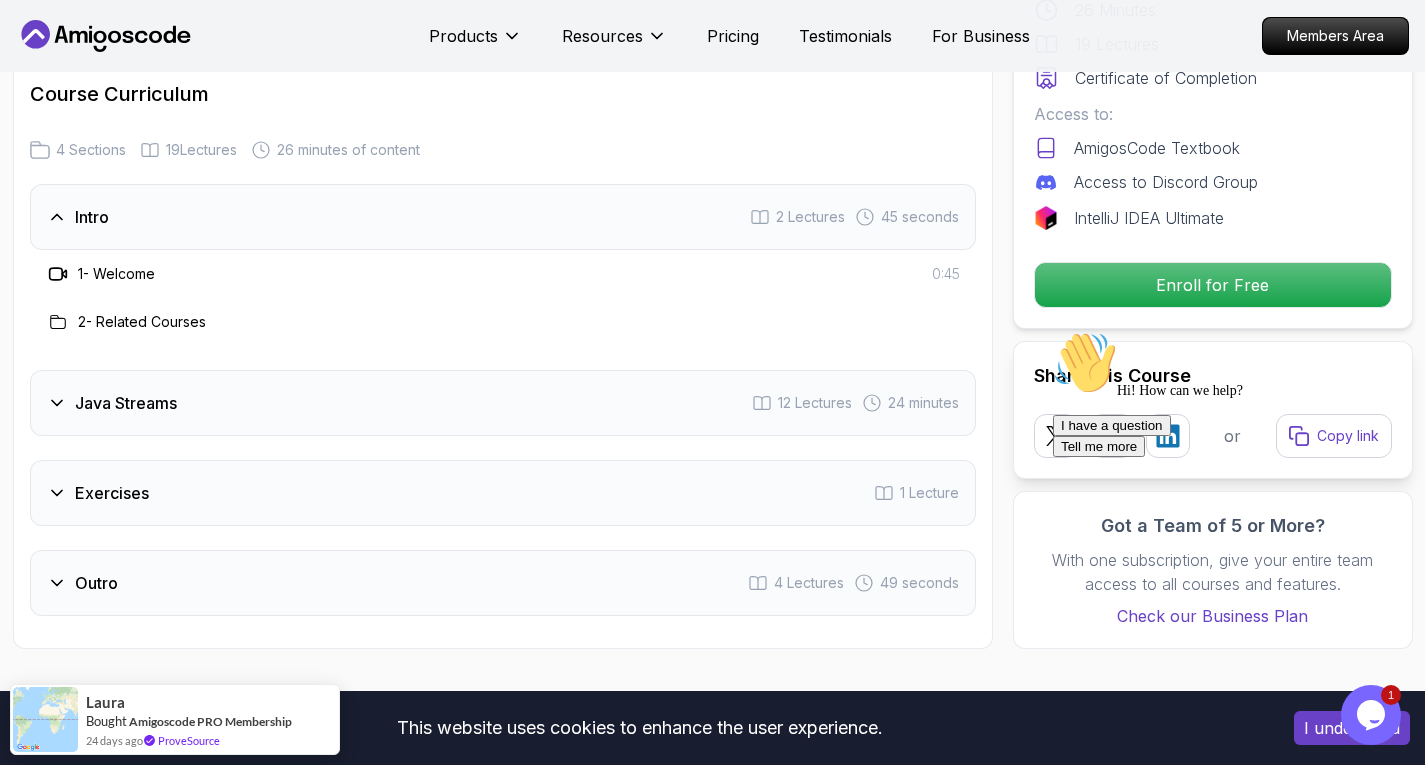 scroll, scrollTop: 2522, scrollLeft: 0, axis: vertical 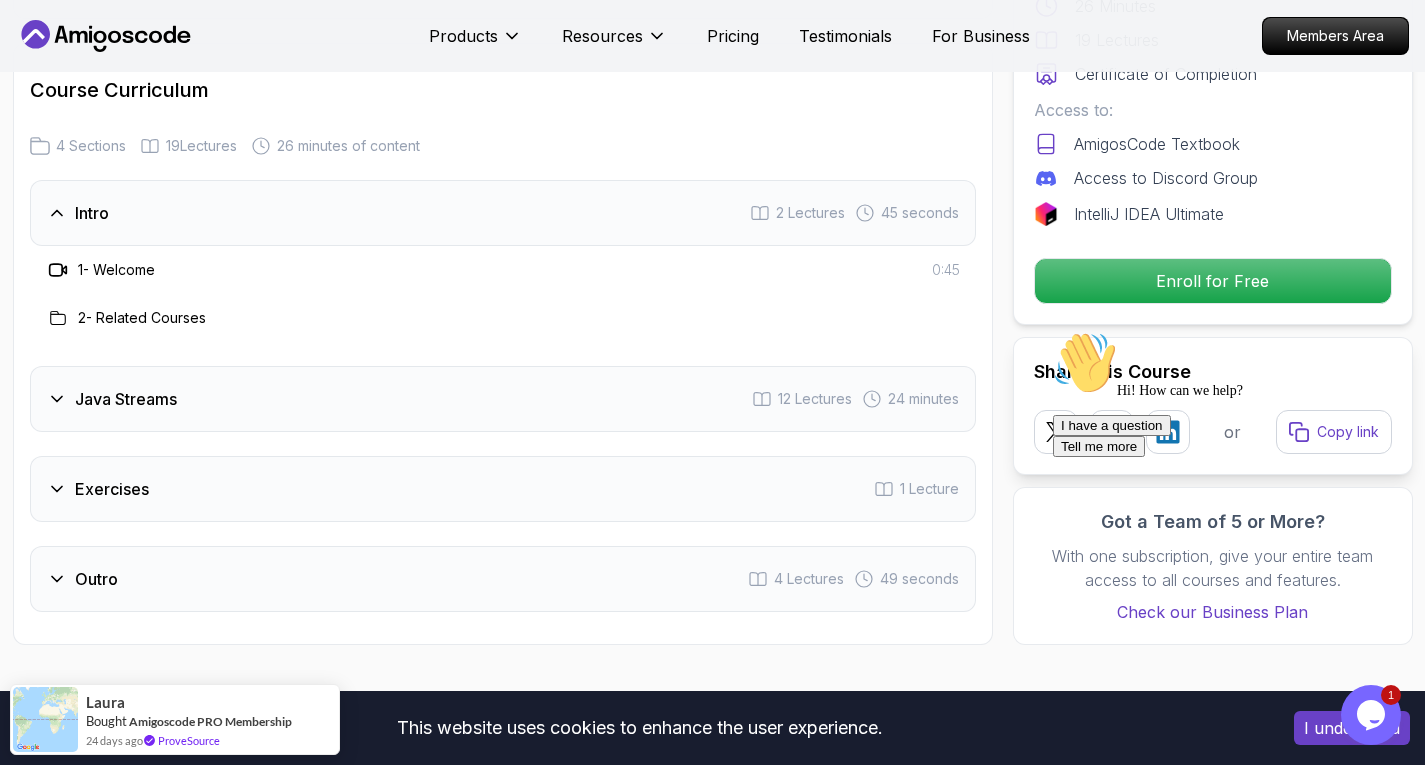 click on "Java Streams 12   Lectures     24 minutes" at bounding box center [503, 399] 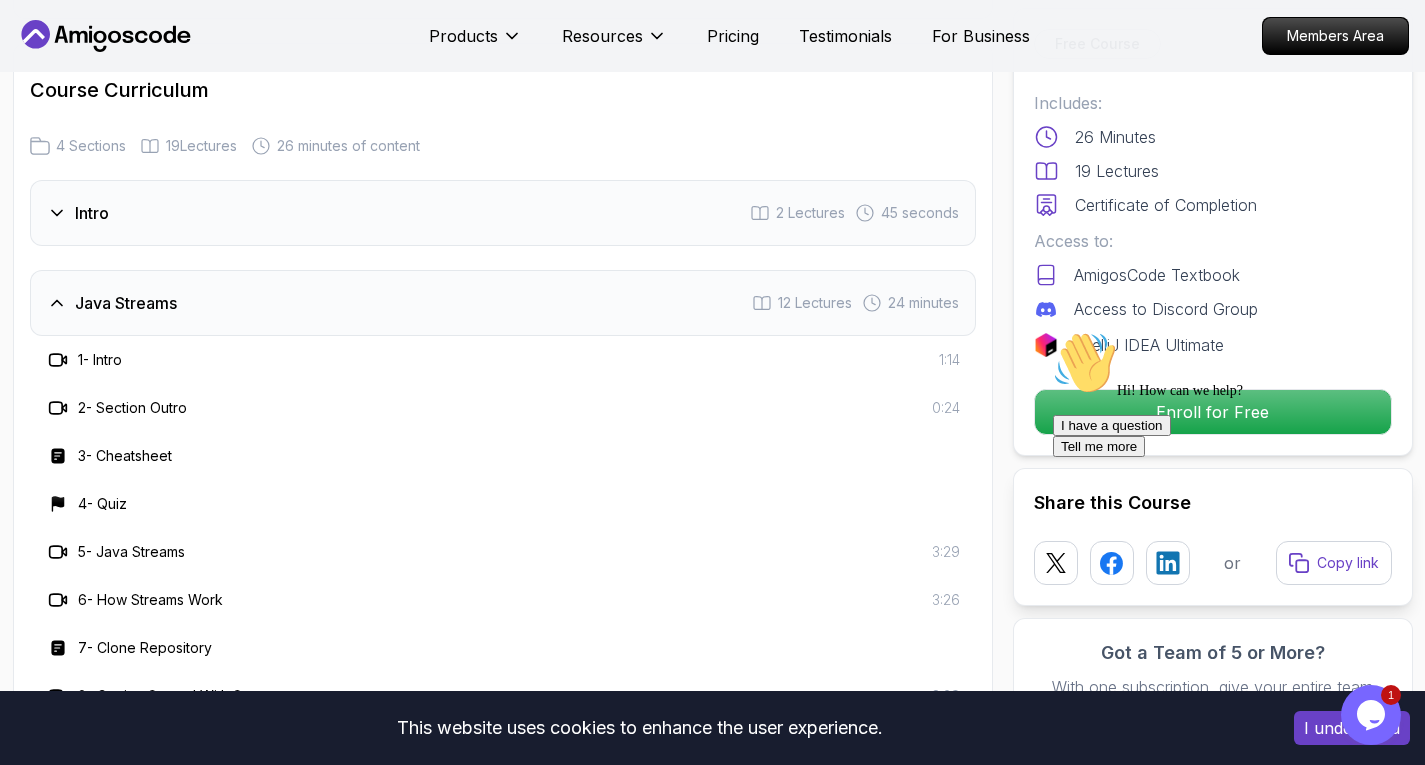 click on "1  -   Intro" at bounding box center (100, 360) 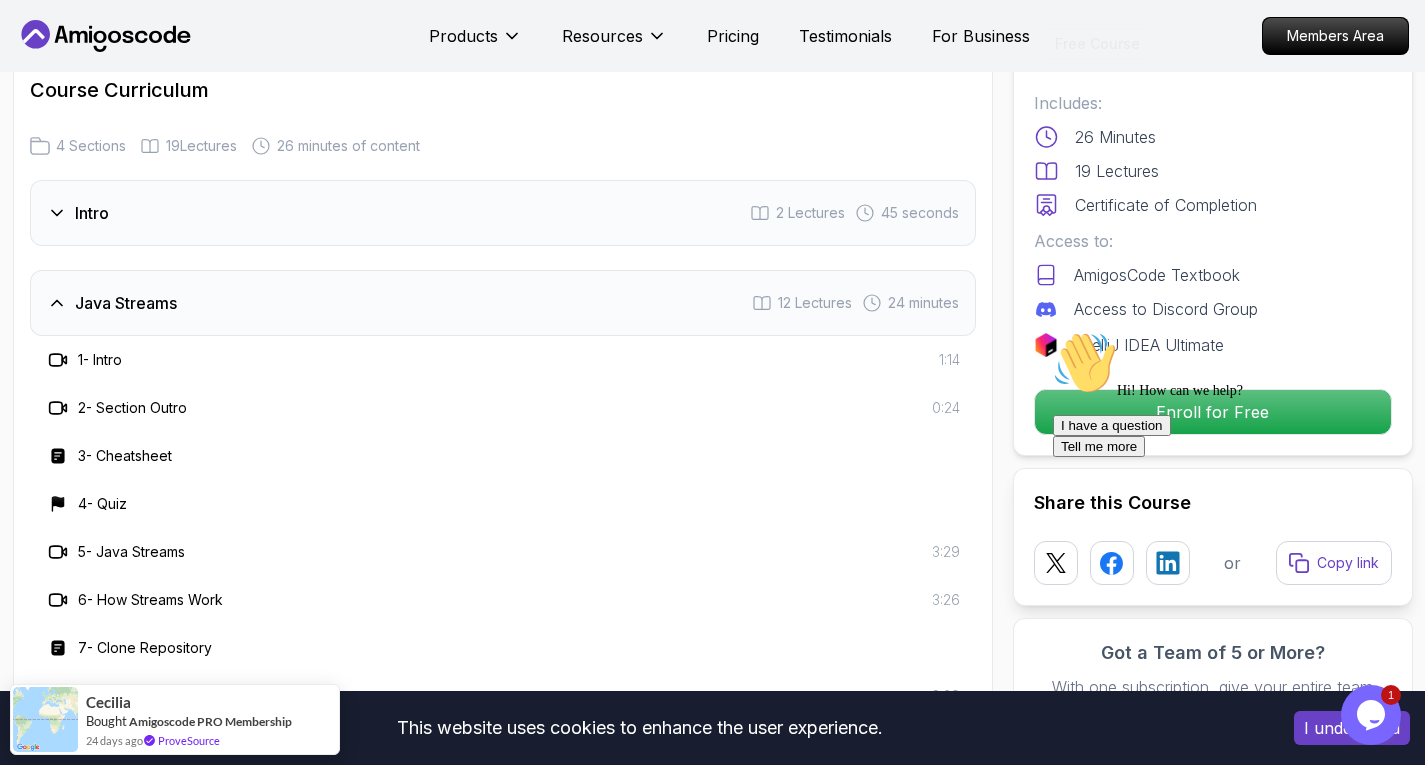 click on "1  -   Intro  1:14" at bounding box center (503, 360) 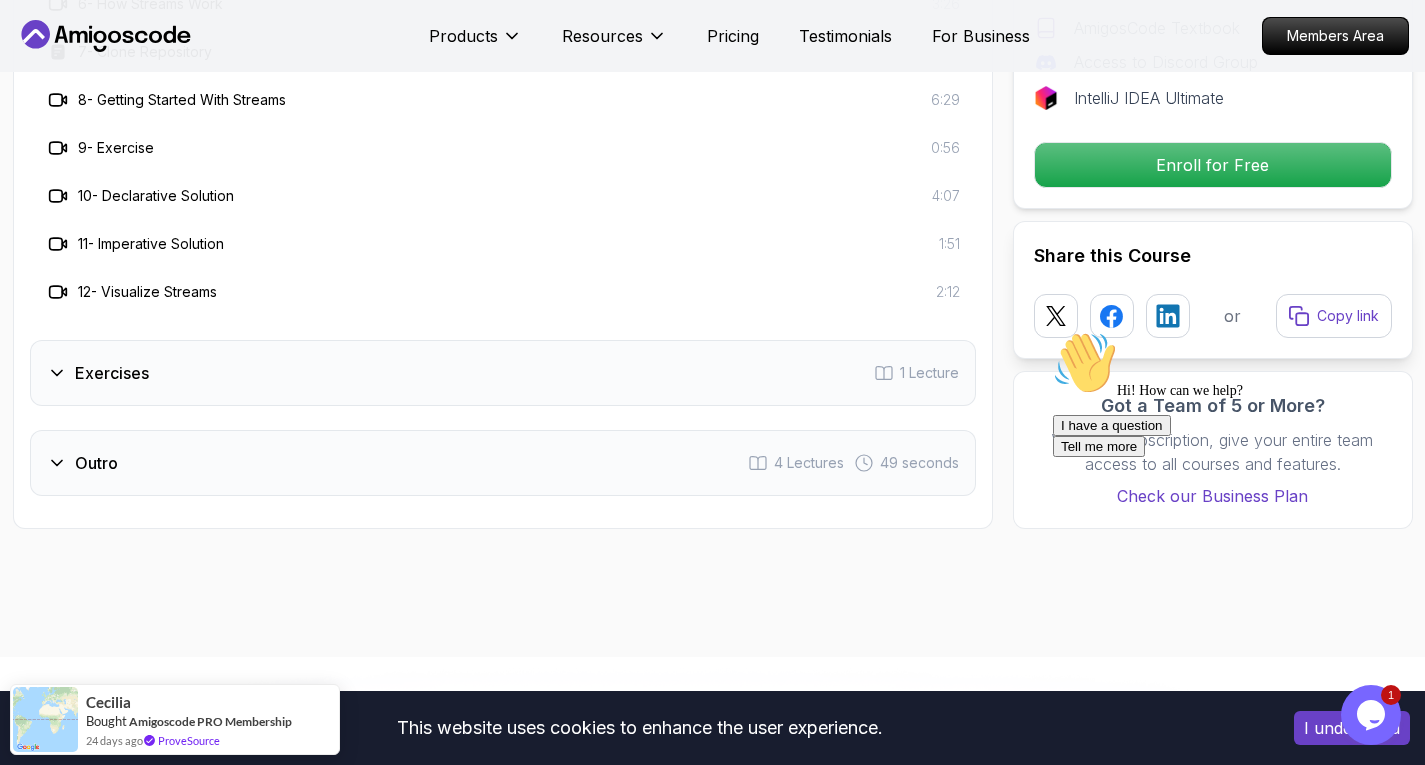 scroll, scrollTop: 3120, scrollLeft: 0, axis: vertical 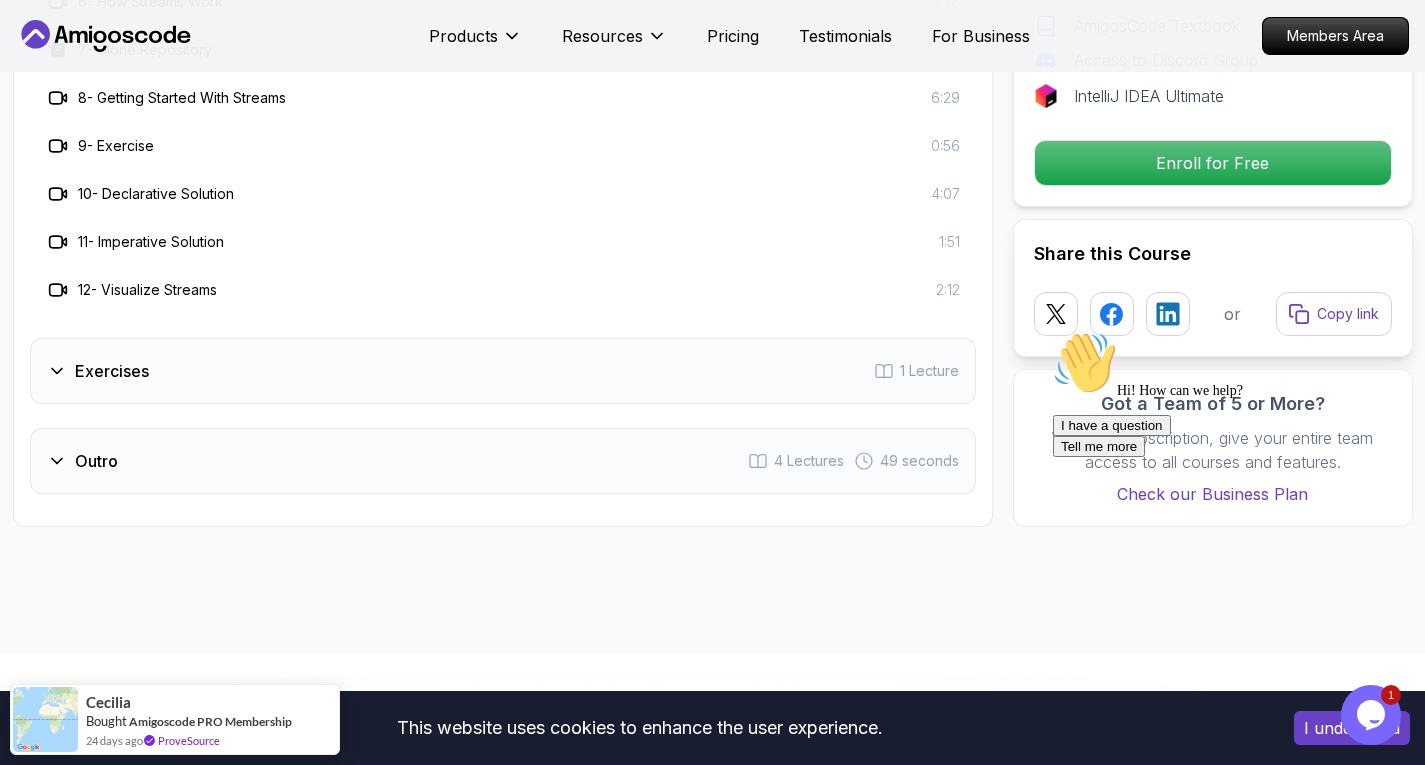 click on "Exercises" at bounding box center [112, 371] 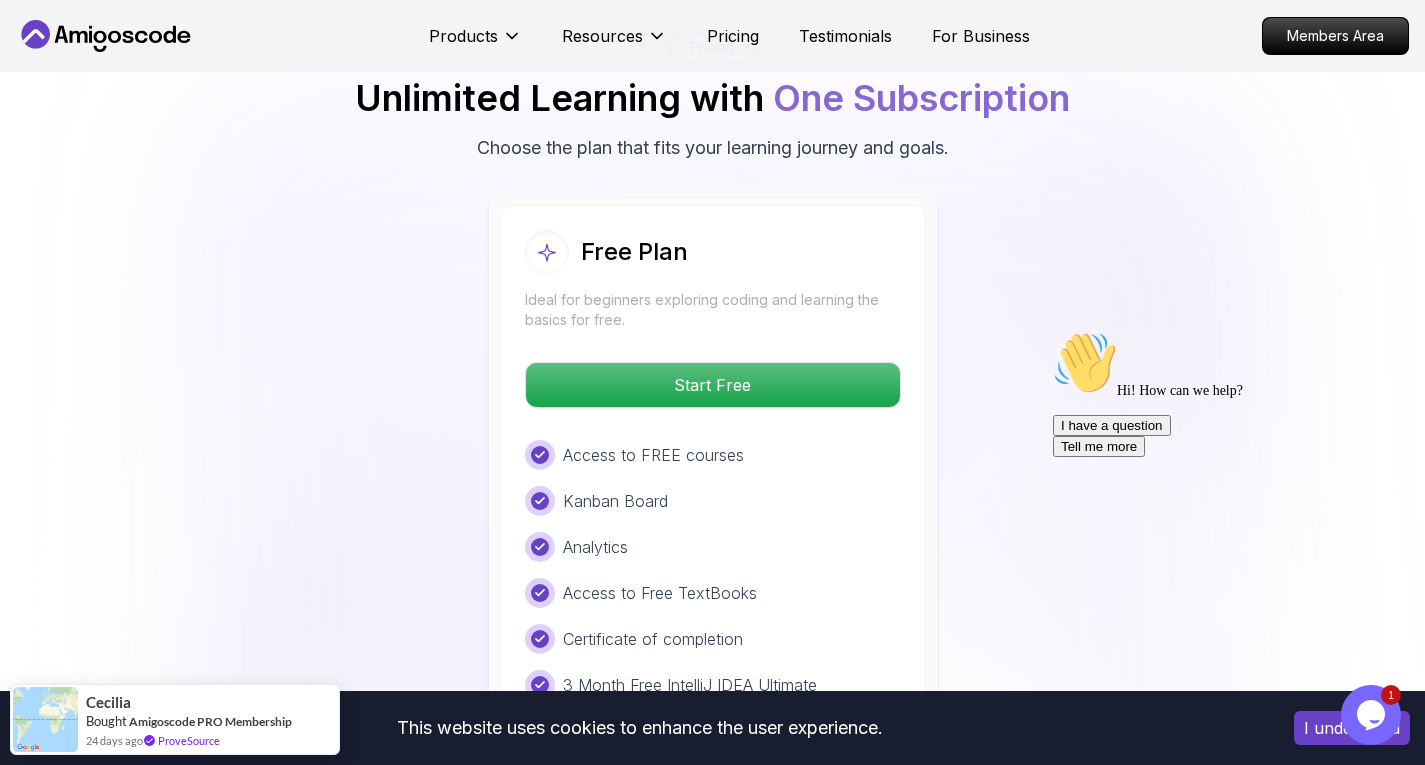 scroll, scrollTop: 3344, scrollLeft: 0, axis: vertical 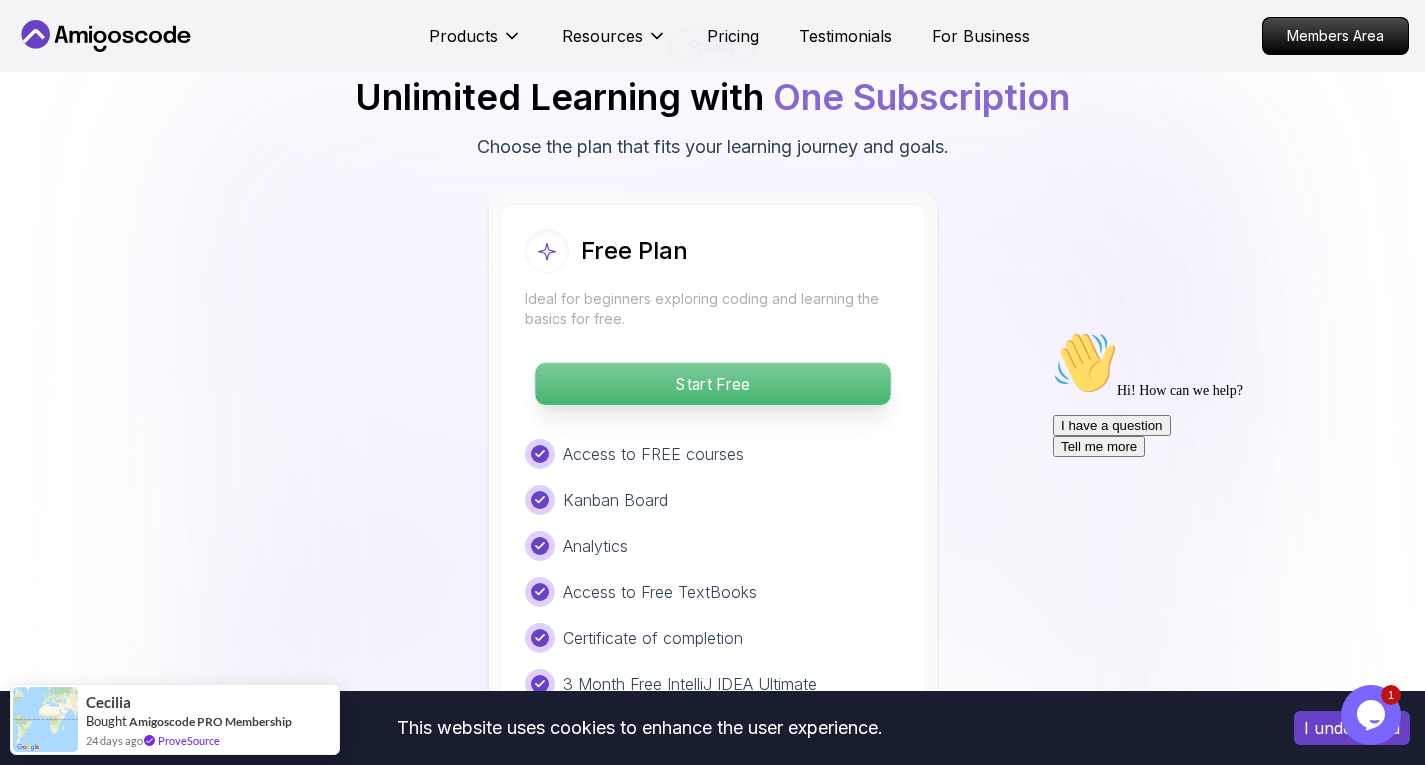 click on "Start Free" at bounding box center (712, 384) 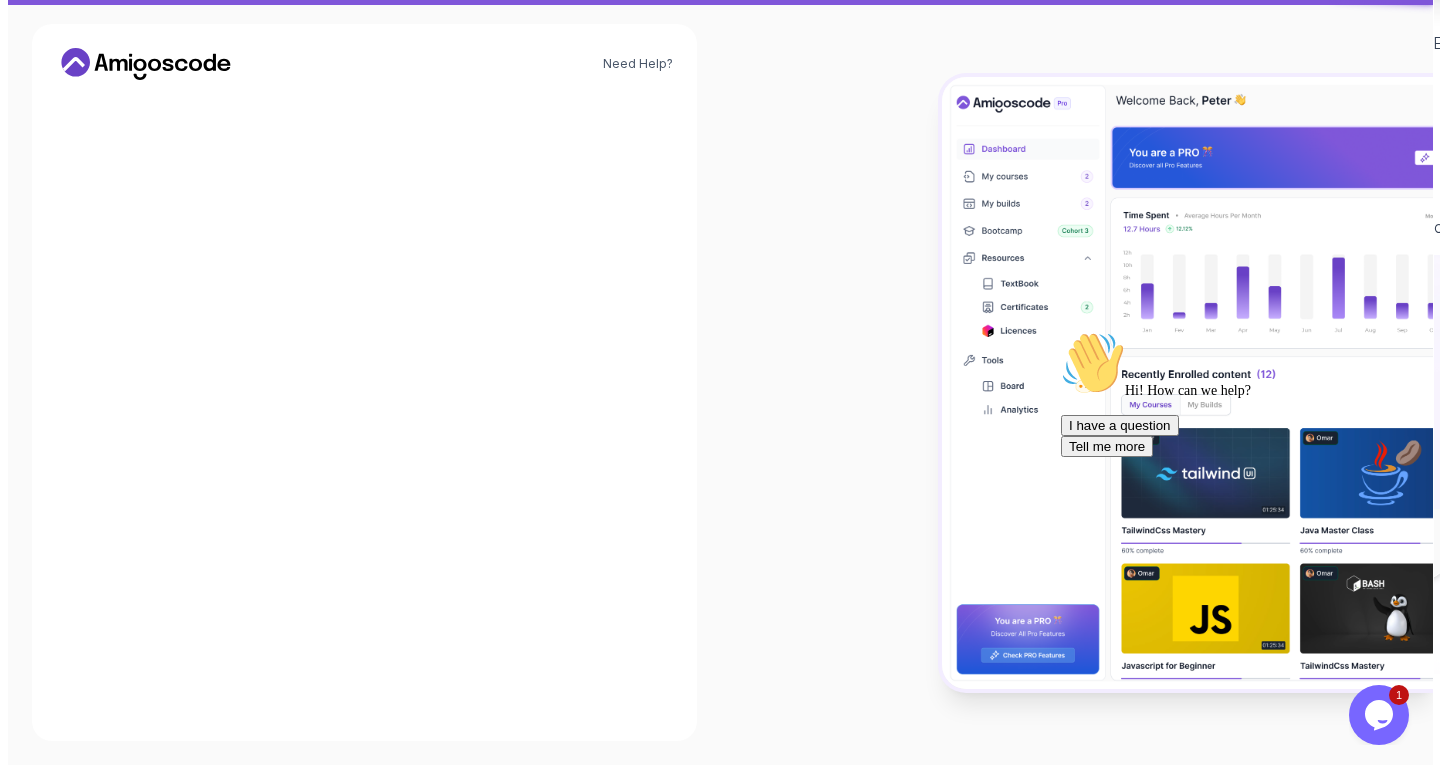scroll, scrollTop: 0, scrollLeft: 0, axis: both 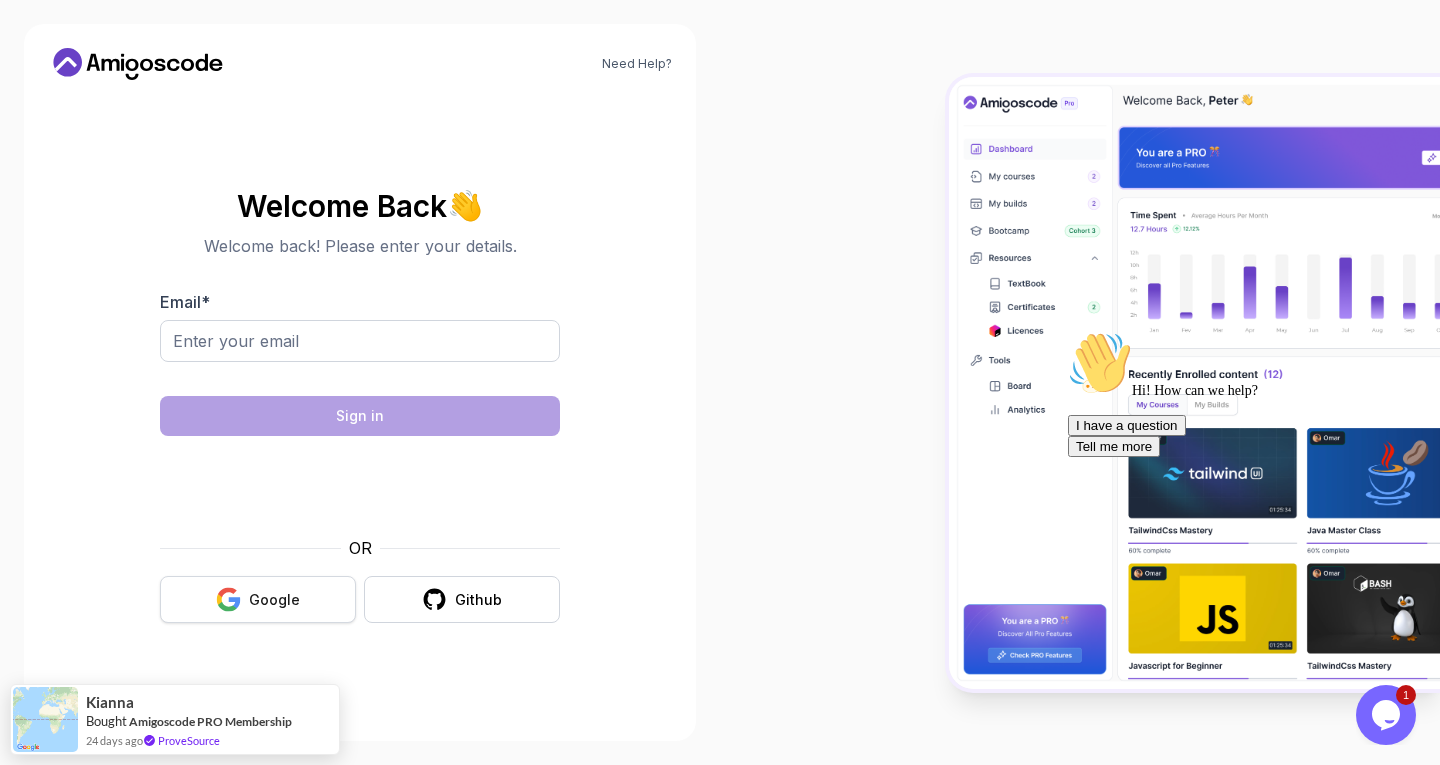 click on "Google" at bounding box center [258, 599] 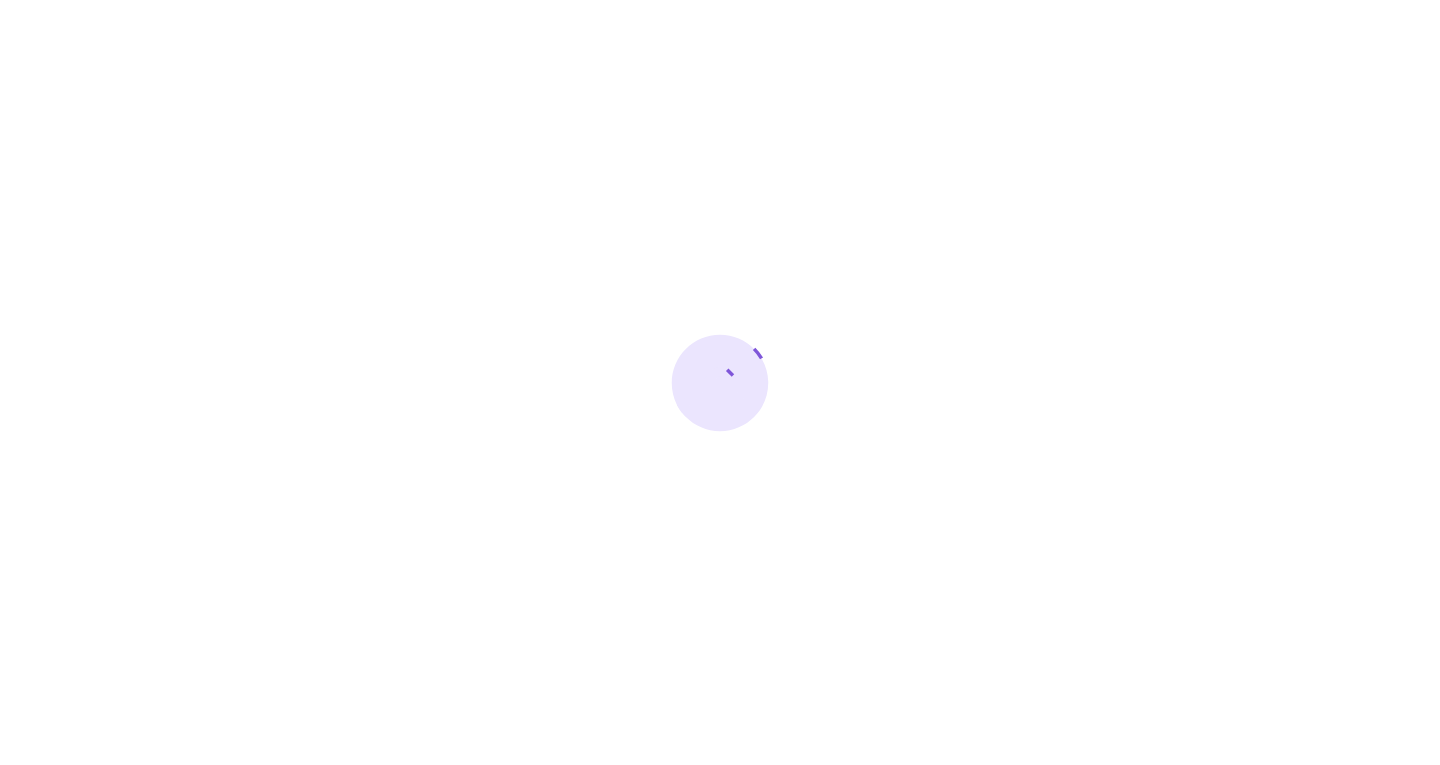 scroll, scrollTop: 0, scrollLeft: 0, axis: both 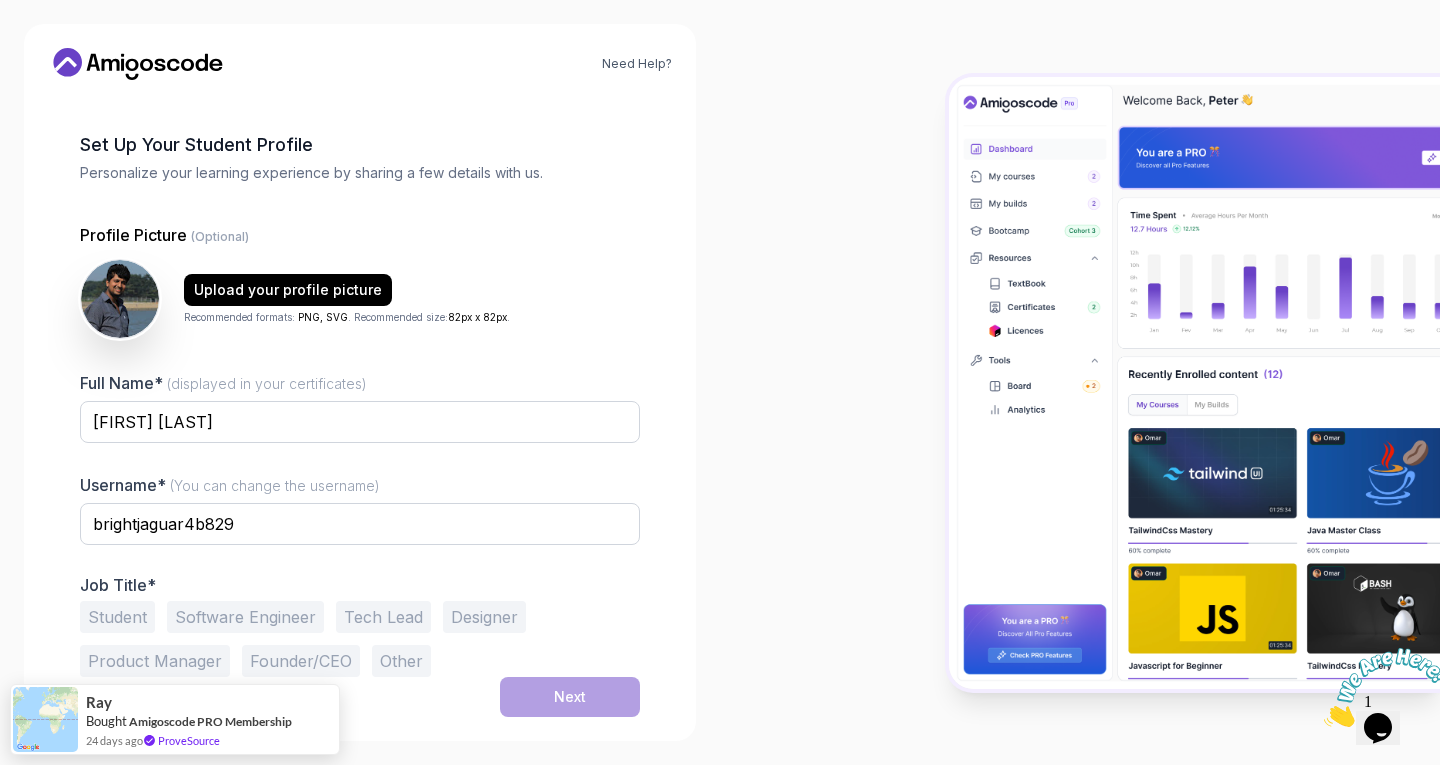 click on "Software Engineer" at bounding box center [245, 617] 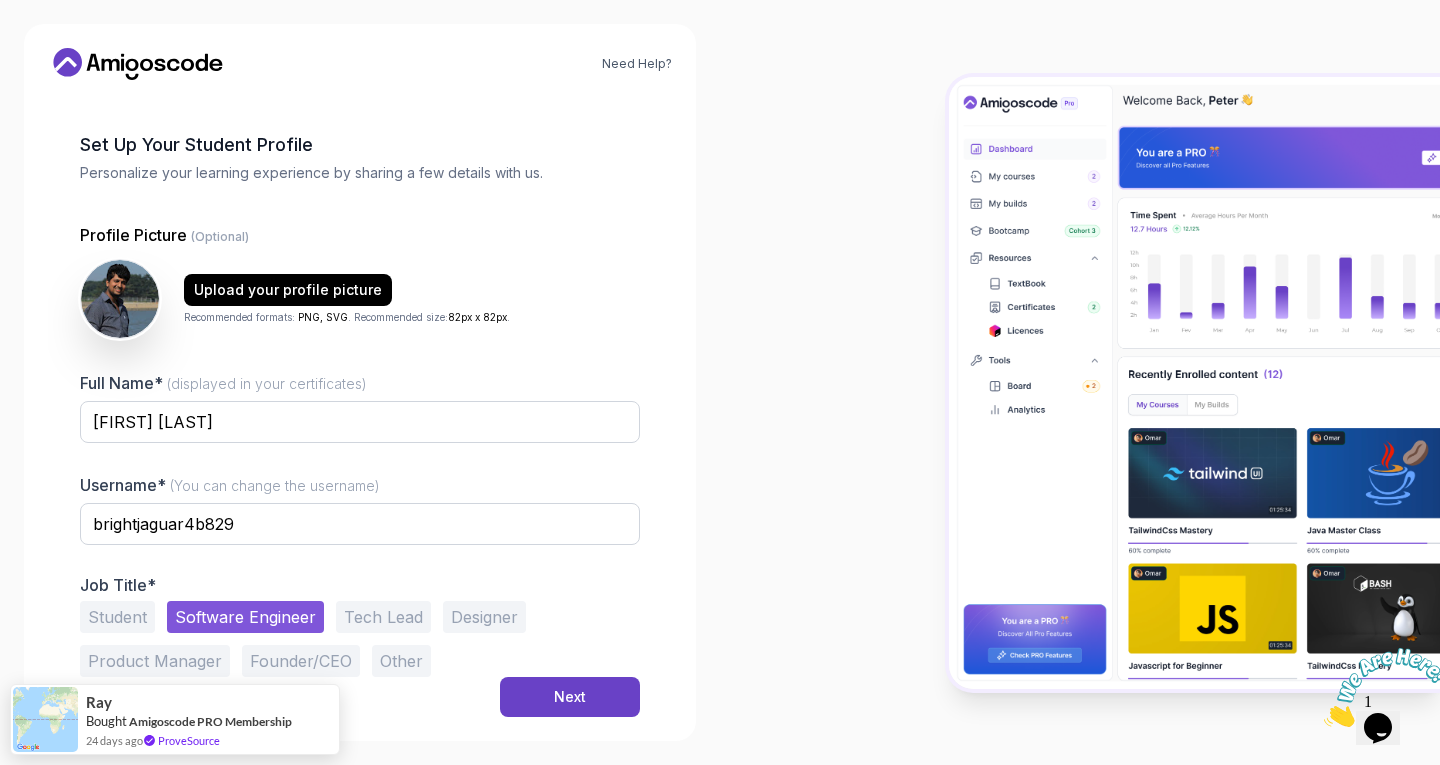 click on "Tech Lead" at bounding box center [383, 617] 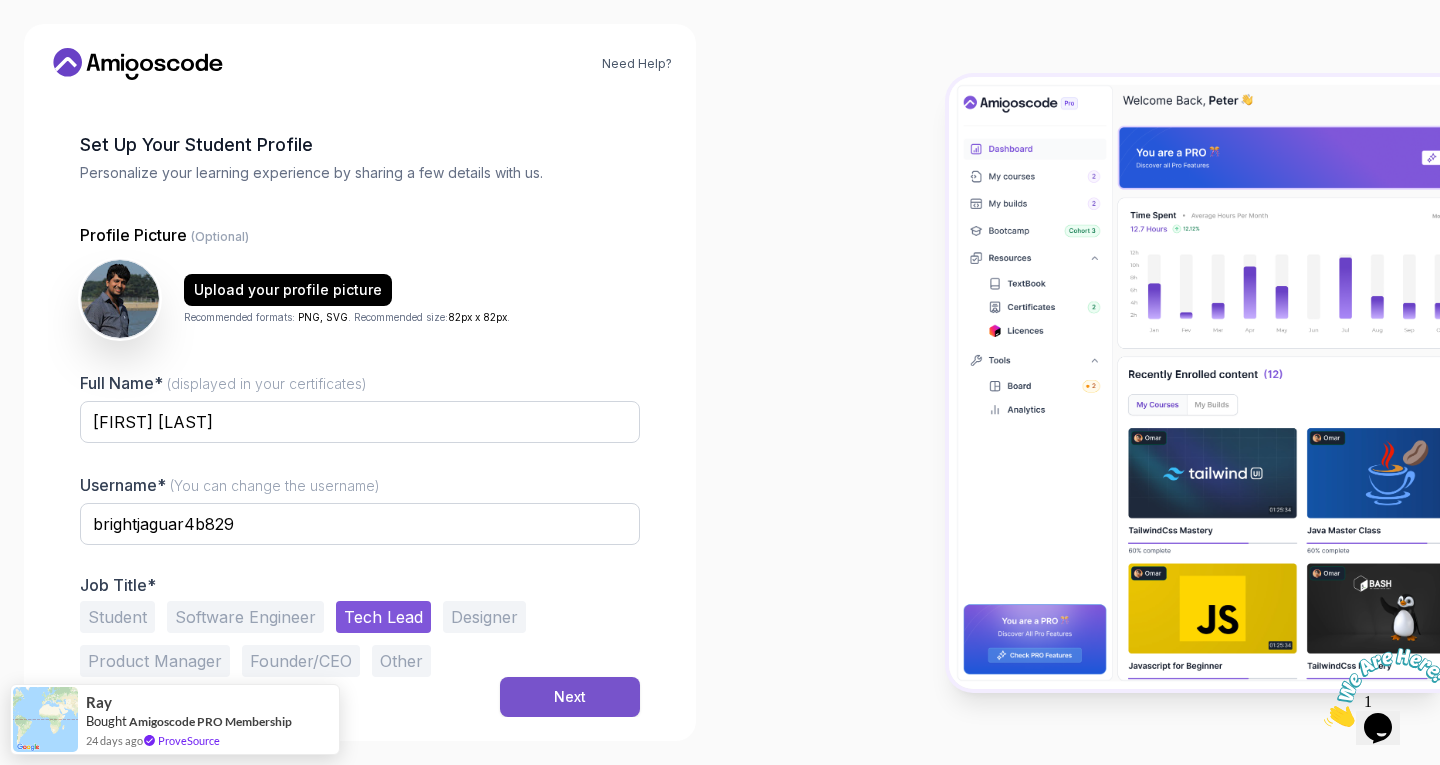 click on "Next" at bounding box center [570, 697] 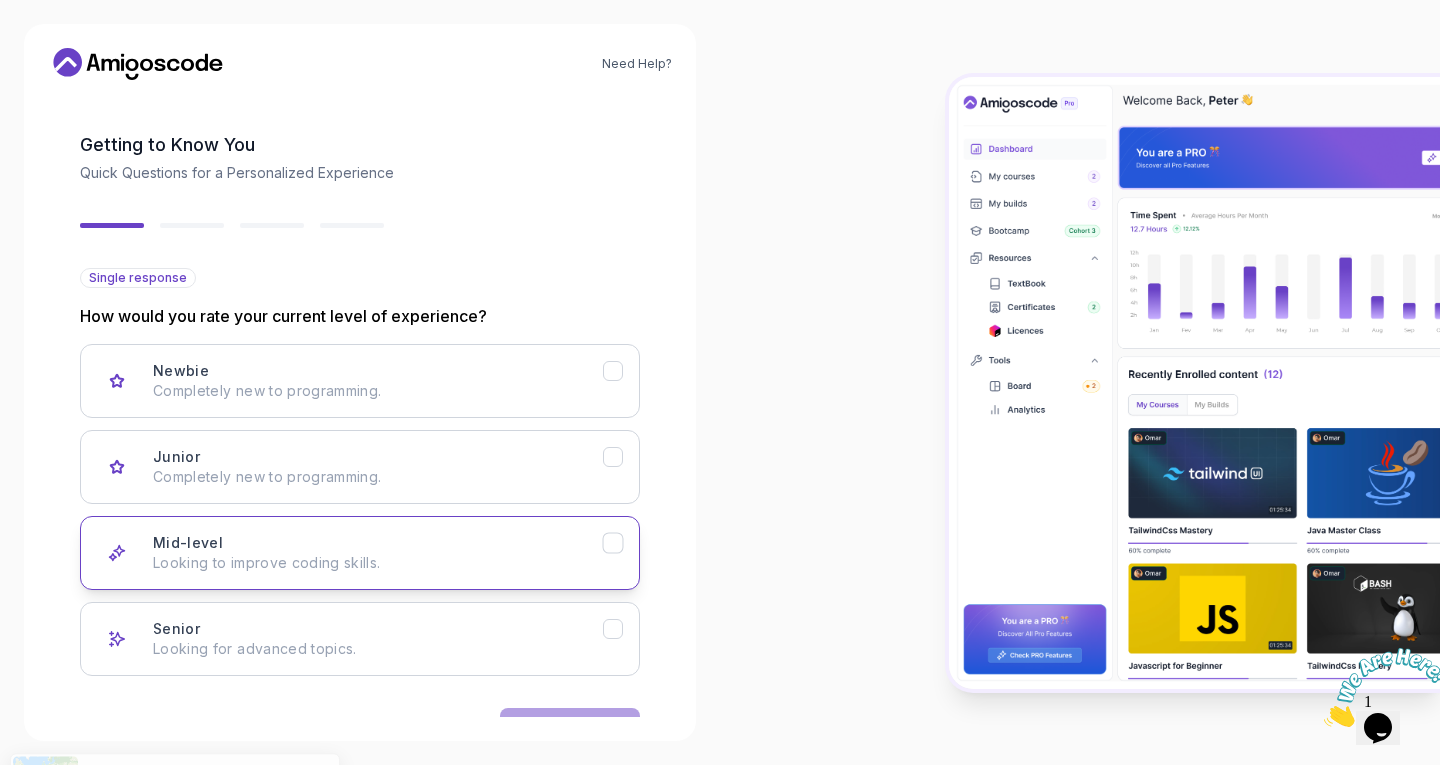click on "Mid-level Looking to improve coding skills." at bounding box center (360, 553) 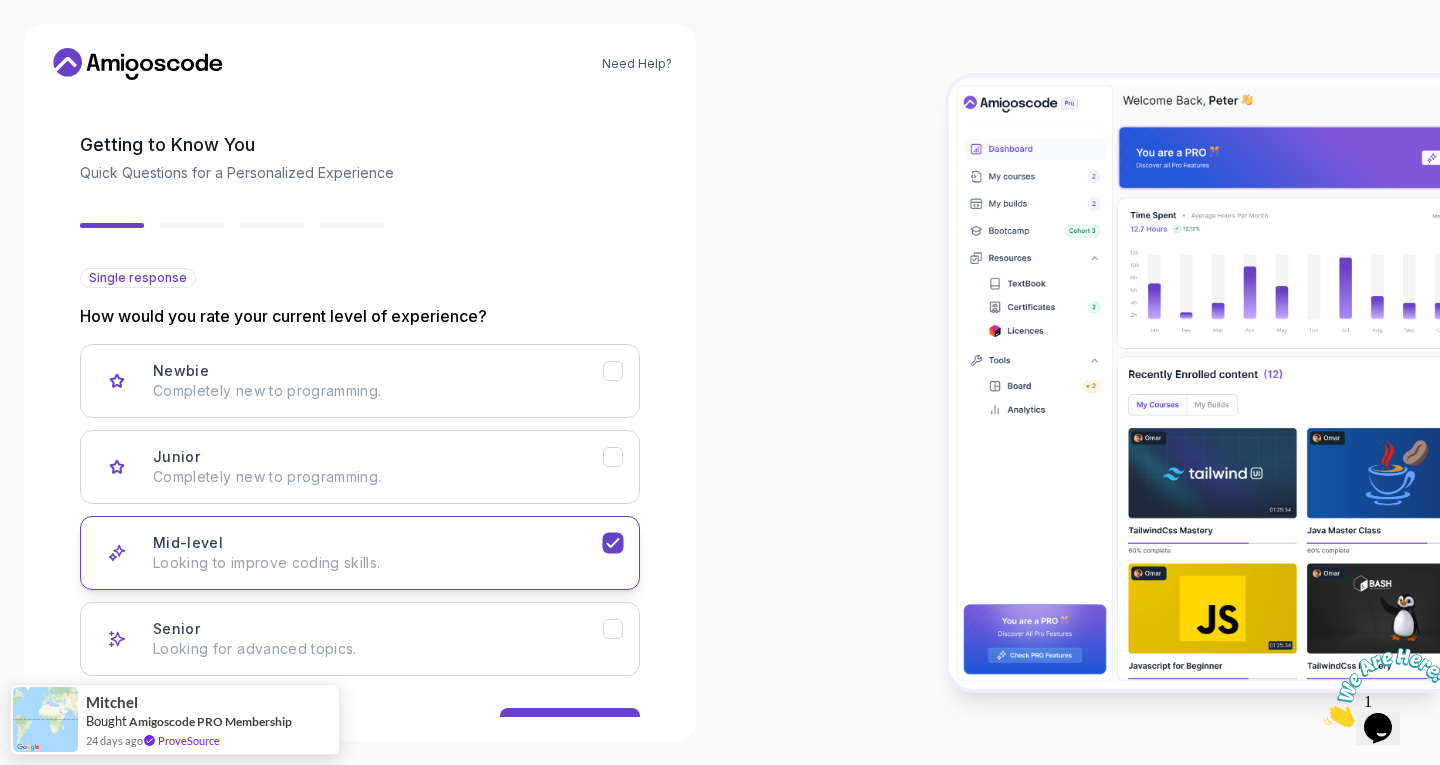 scroll, scrollTop: 132, scrollLeft: 0, axis: vertical 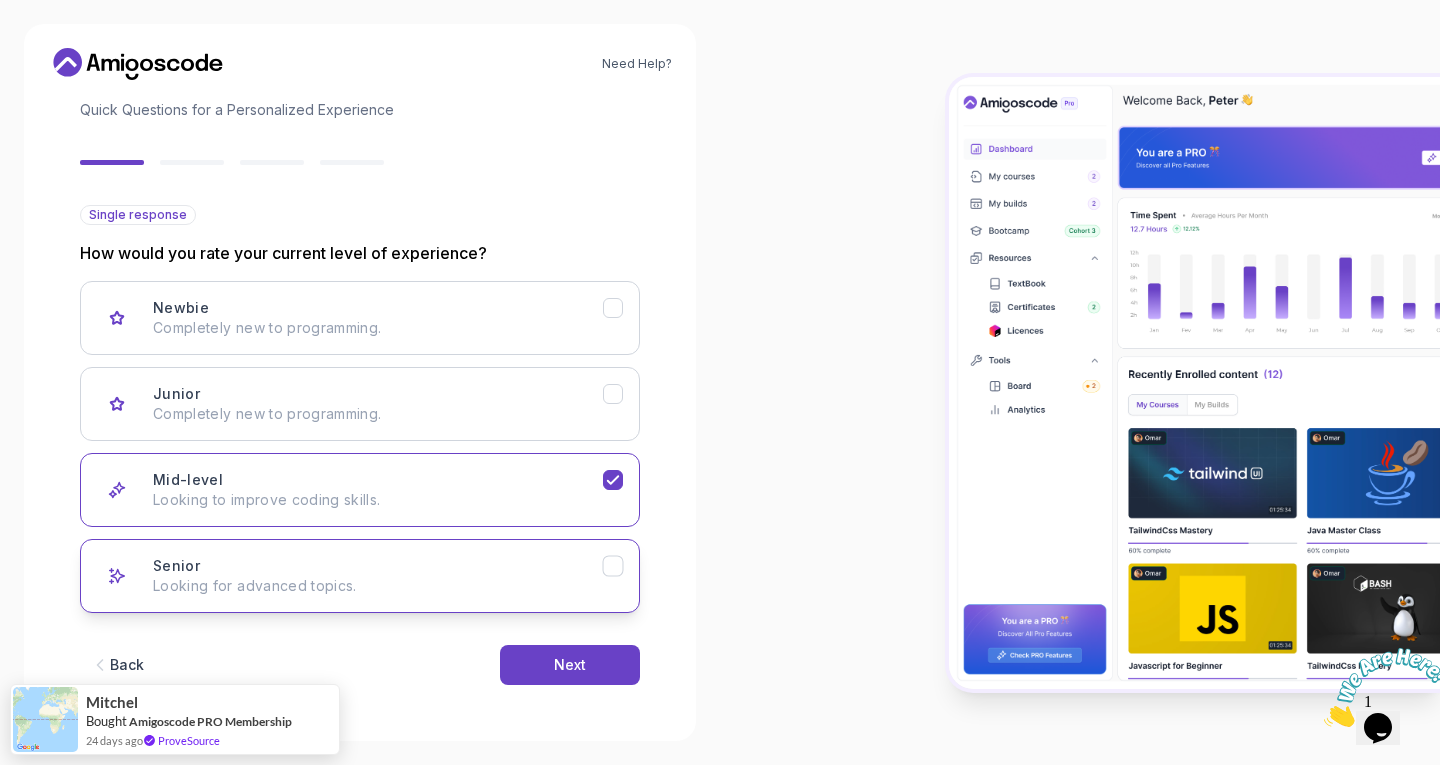 click on "Looking for advanced topics." at bounding box center [378, 586] 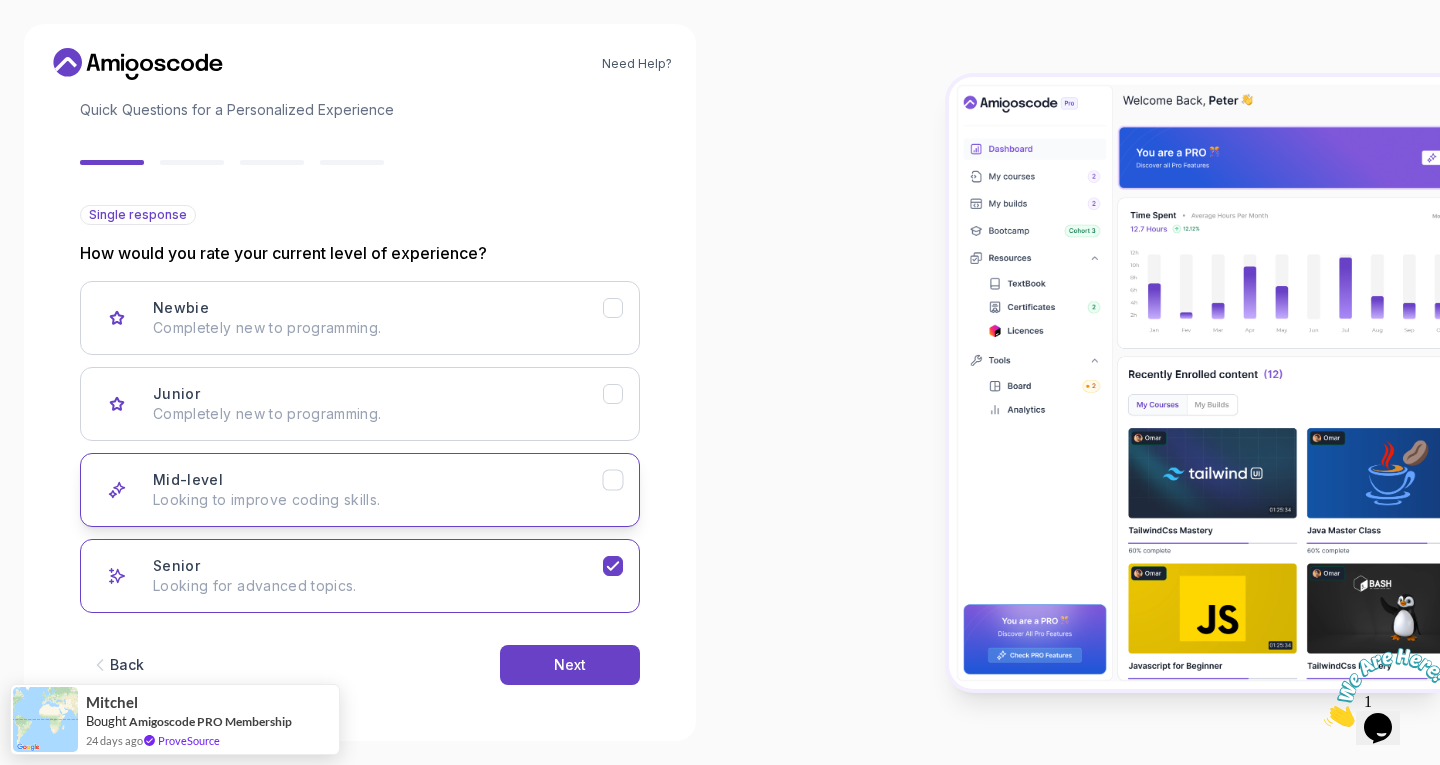 click on "Mid-level Looking to improve coding skills." at bounding box center [378, 490] 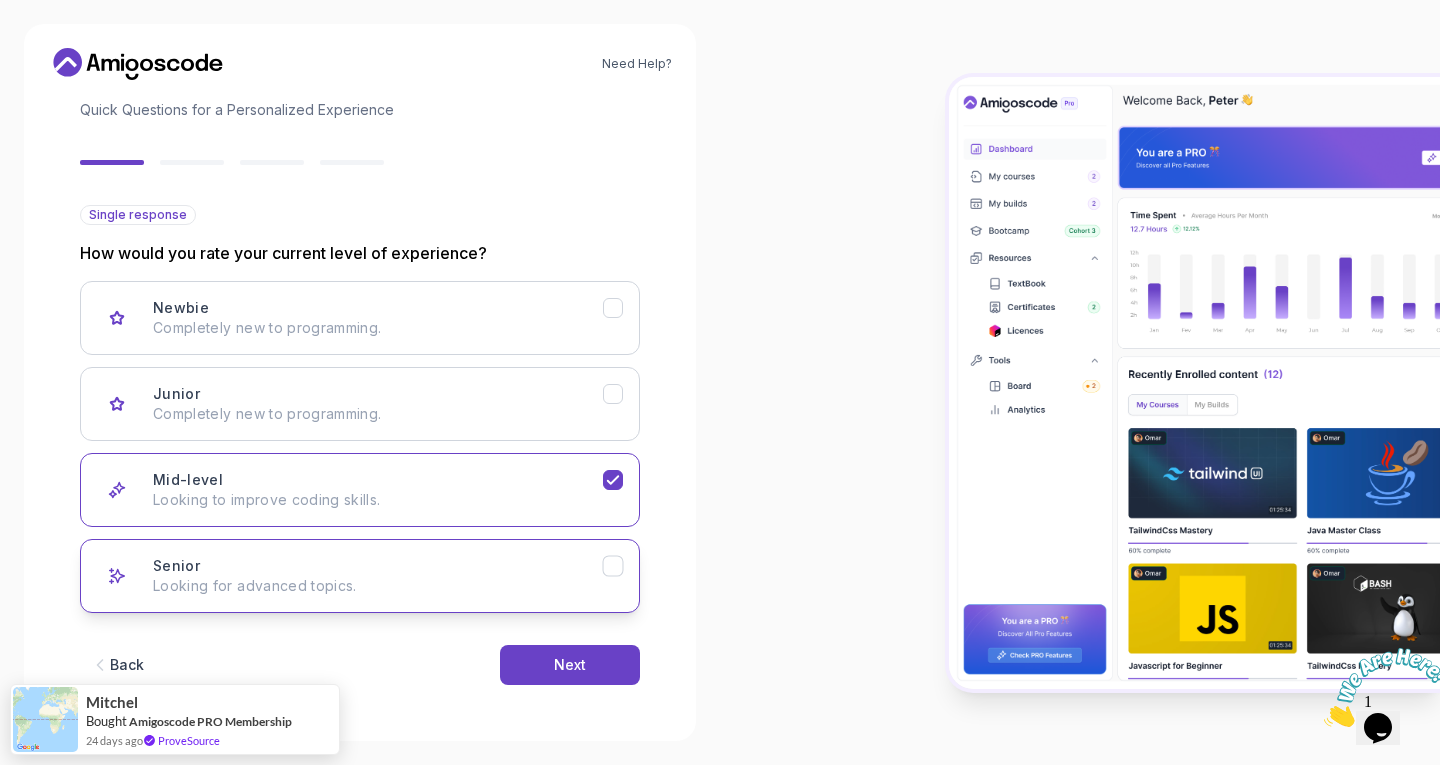 click on "Senior Looking for advanced topics." at bounding box center [378, 576] 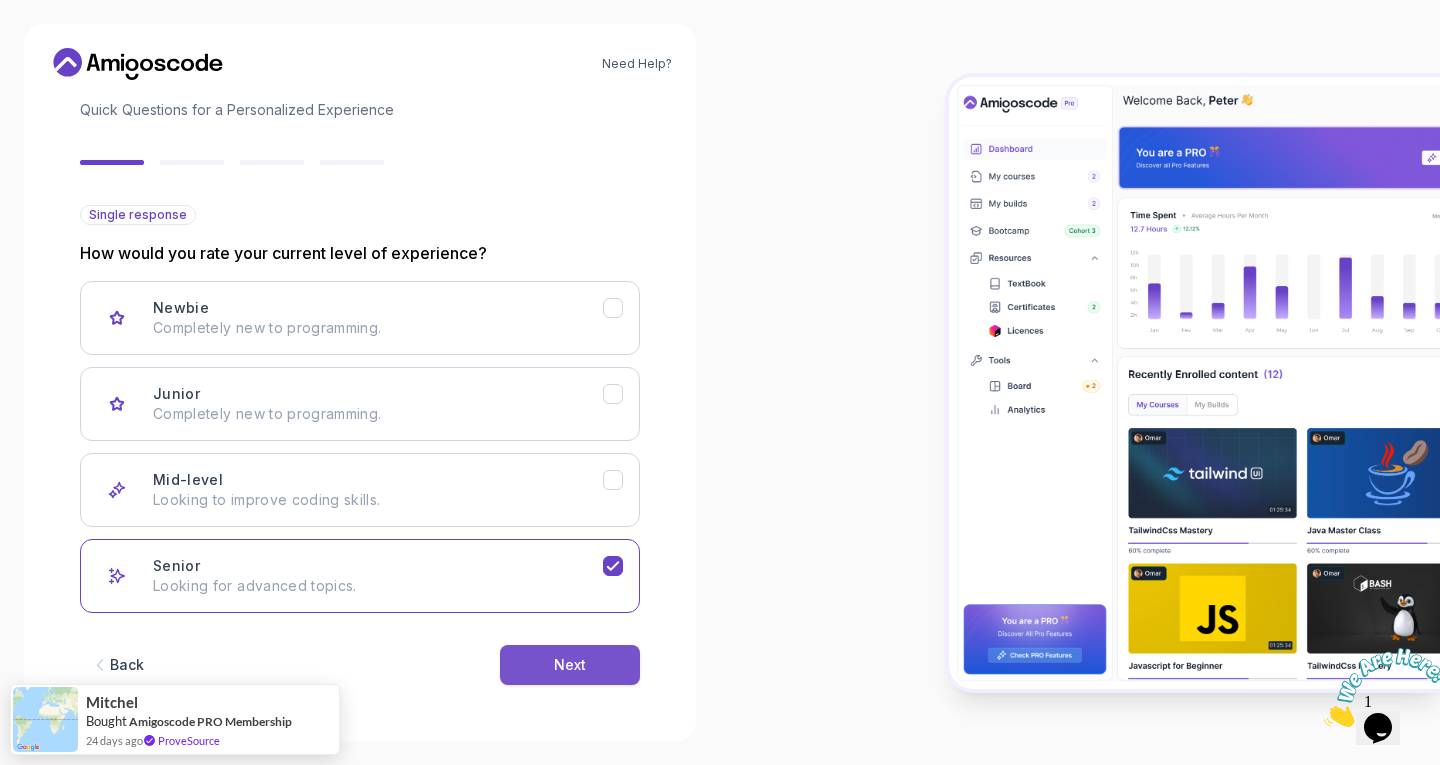 click on "Next" at bounding box center [570, 665] 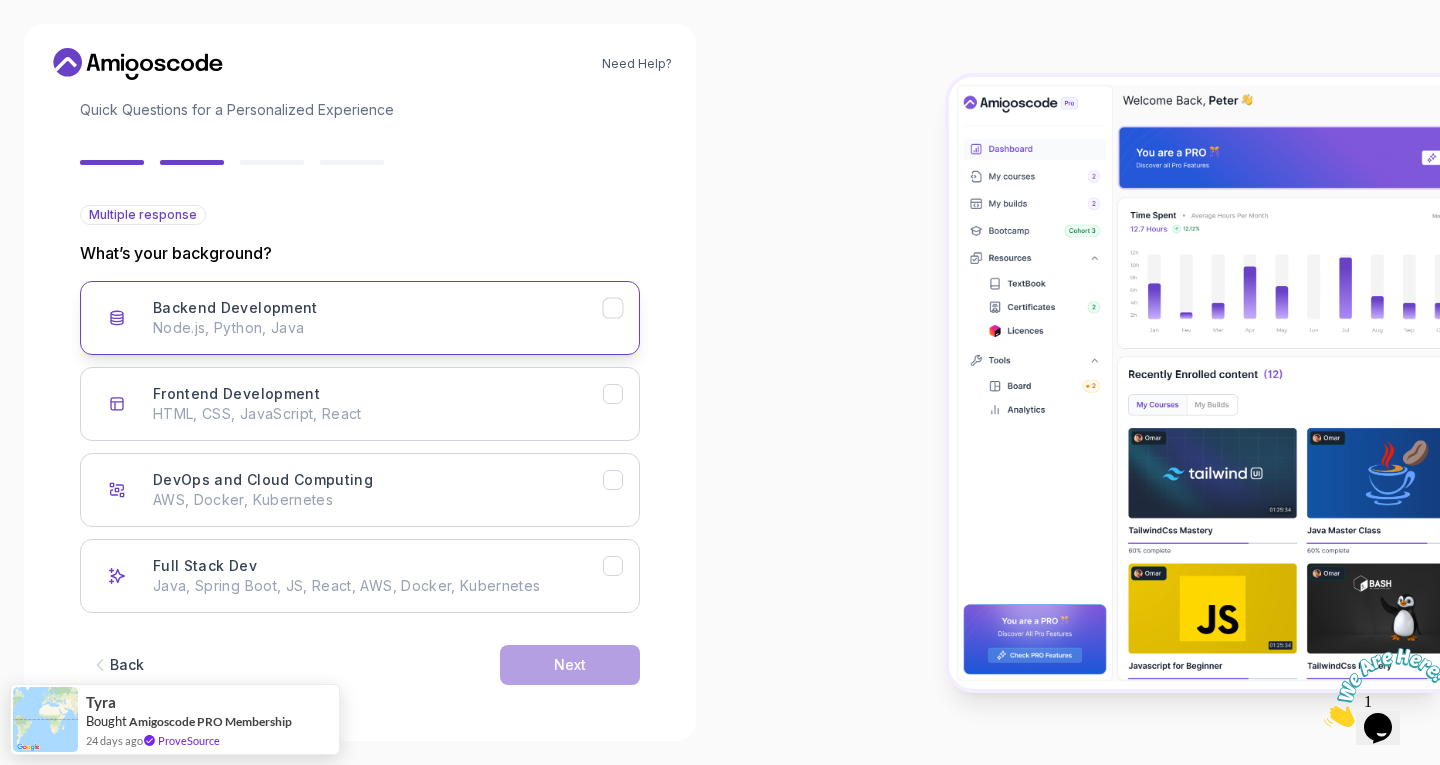 click on "Backend Development Node.js, Python, Java" at bounding box center [360, 318] 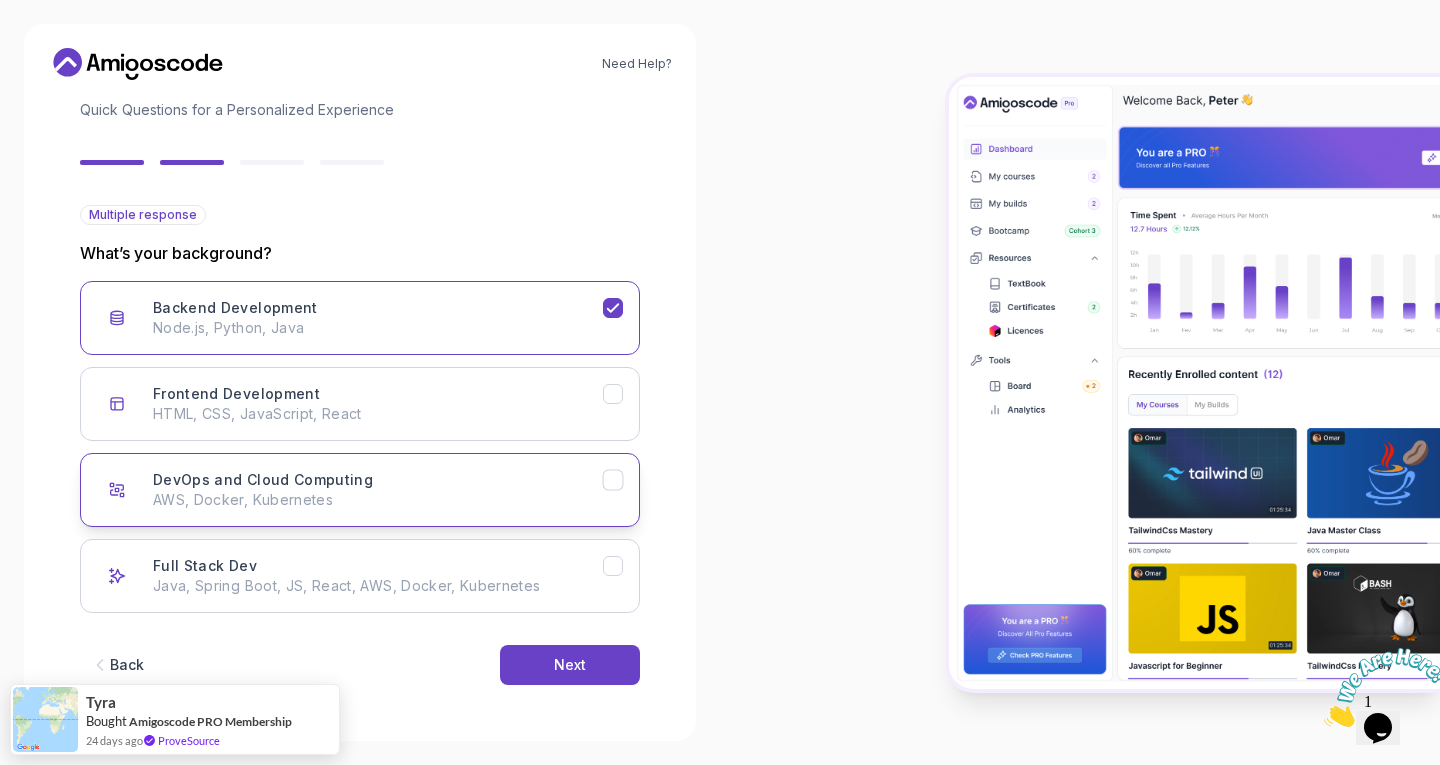 click on "DevOps and Cloud Computing AWS, Docker, Kubernetes" at bounding box center (378, 490) 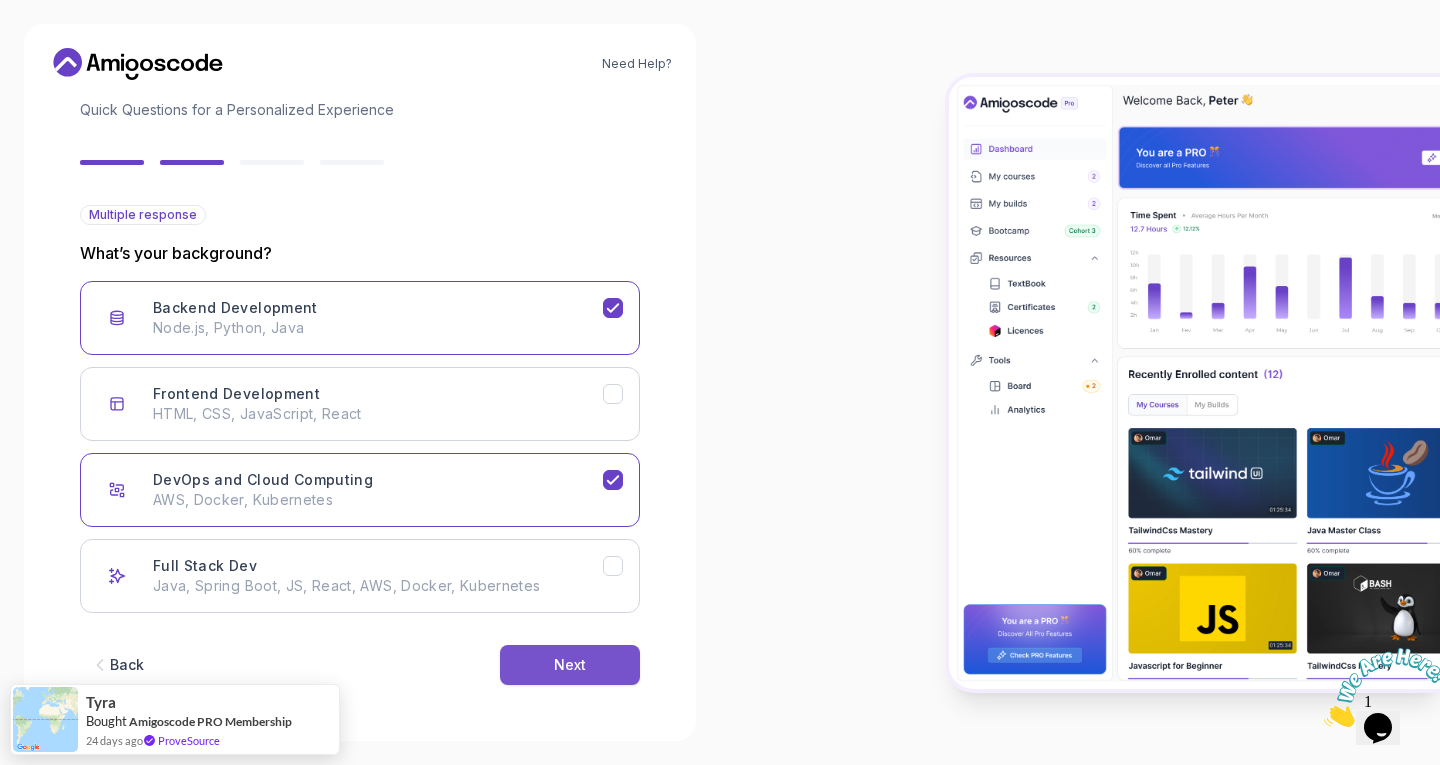 drag, startPoint x: 582, startPoint y: 628, endPoint x: 598, endPoint y: 672, distance: 46.818798 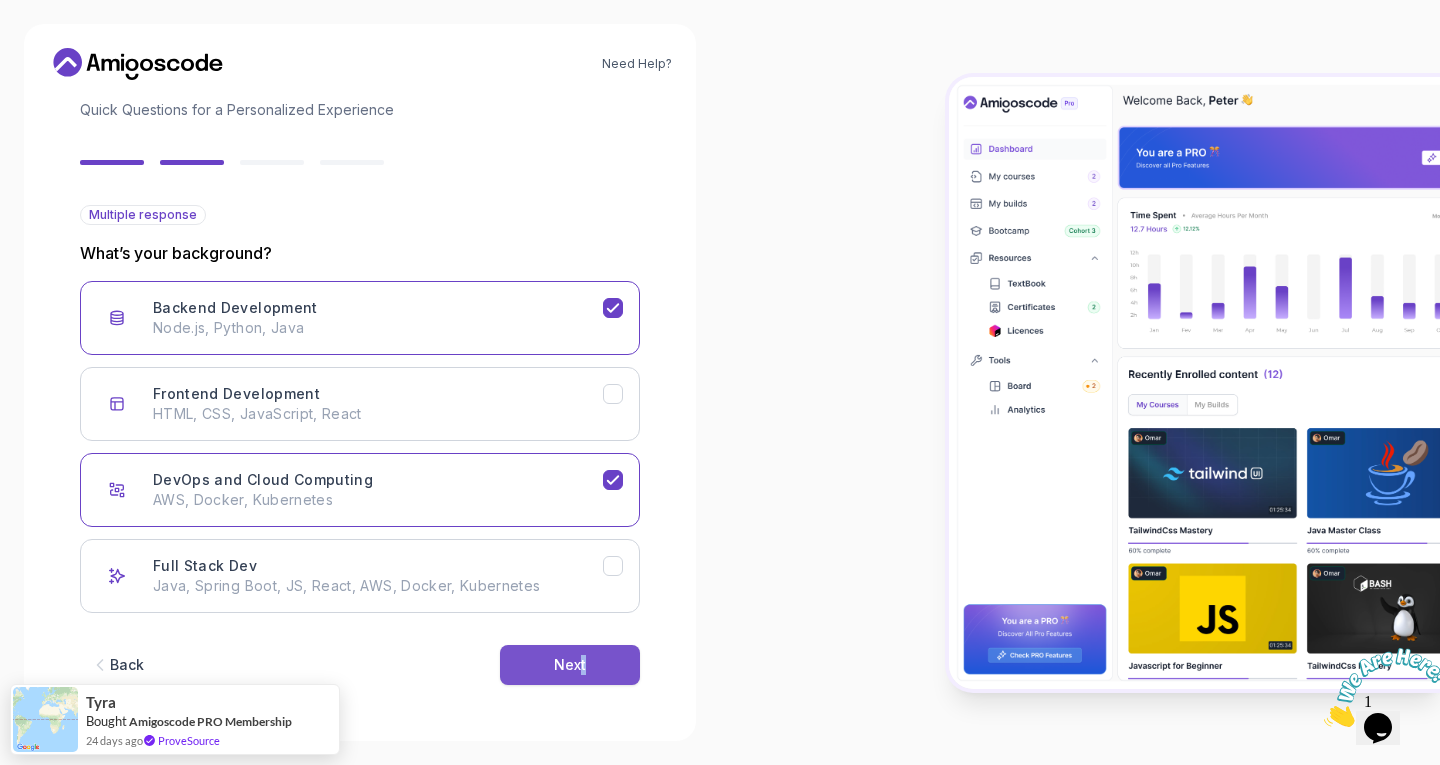 click on "Next" at bounding box center (570, 665) 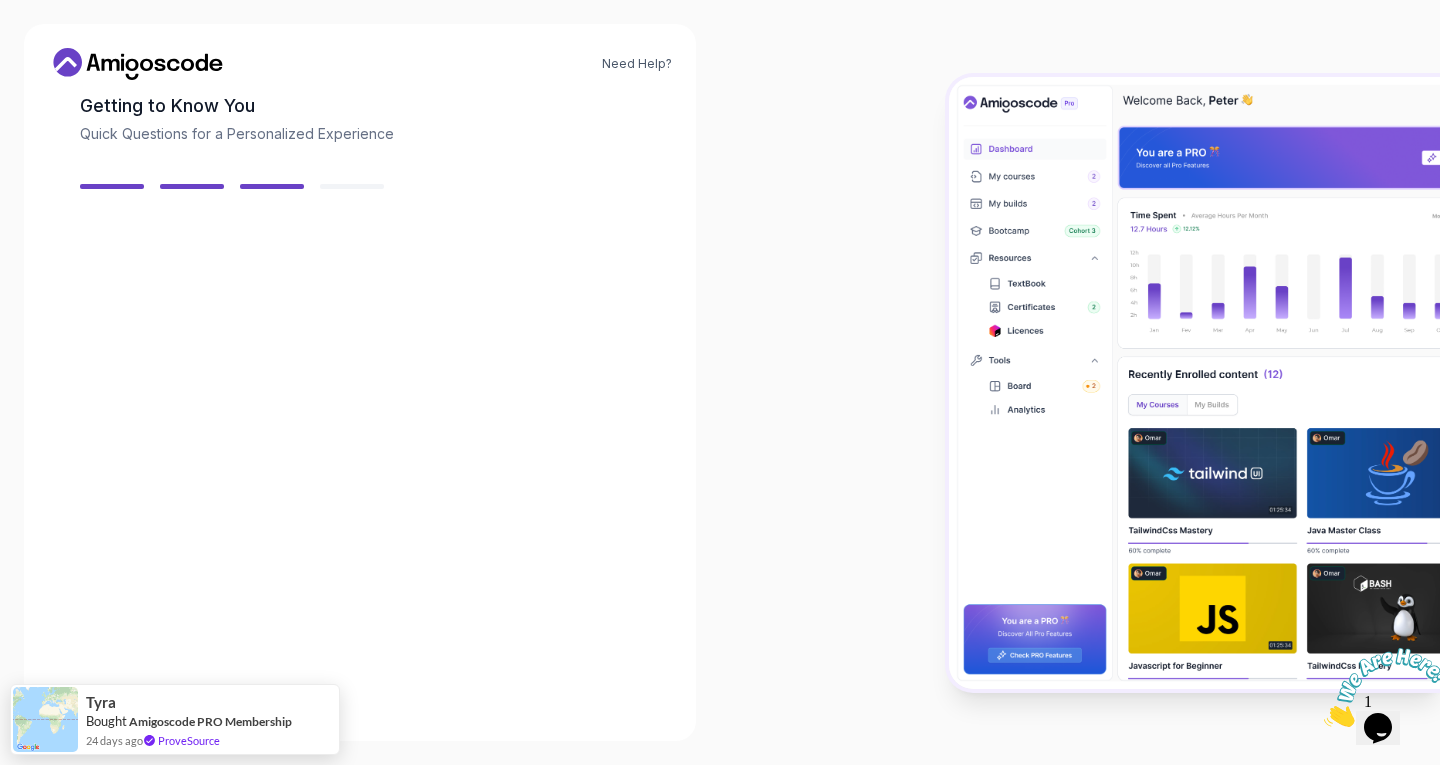 scroll, scrollTop: 108, scrollLeft: 0, axis: vertical 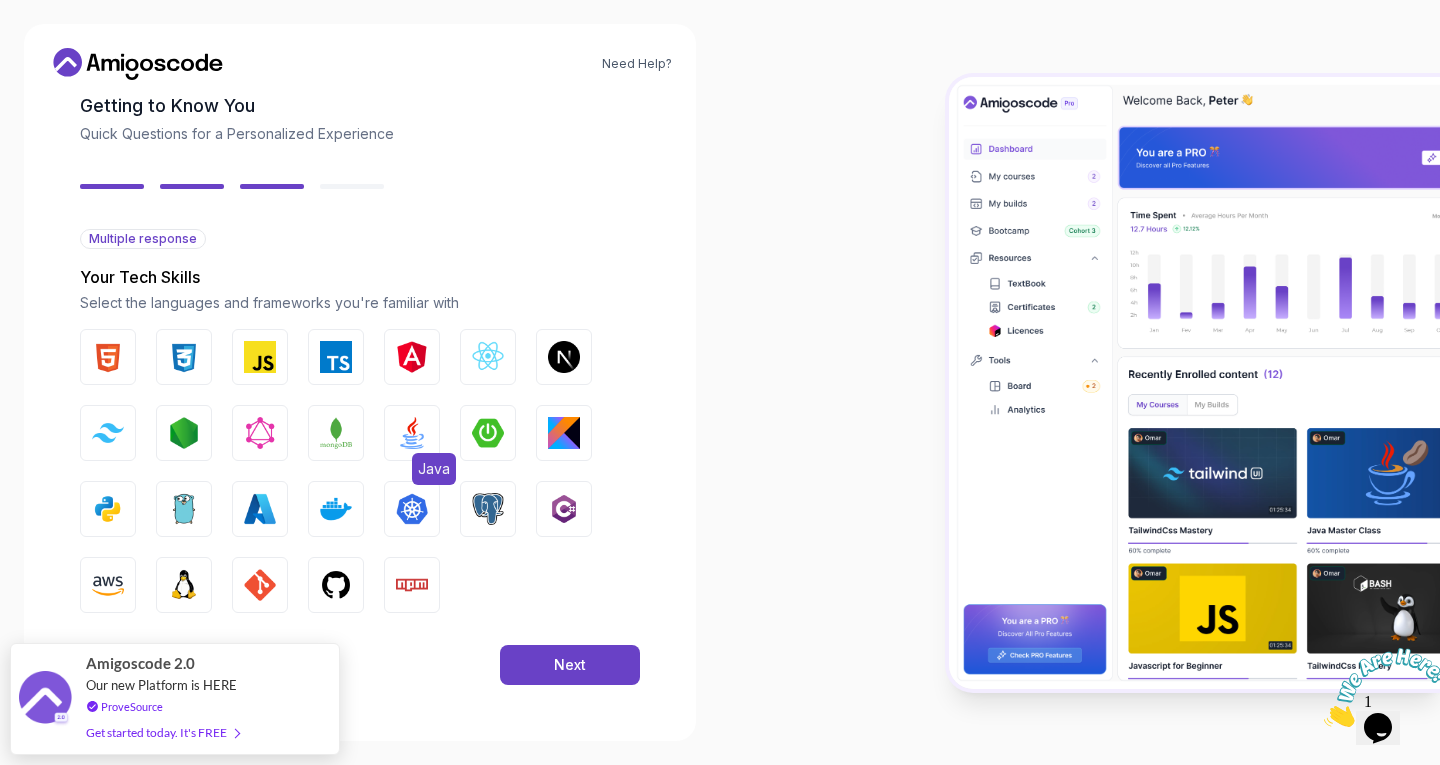 click on "Java" at bounding box center (412, 433) 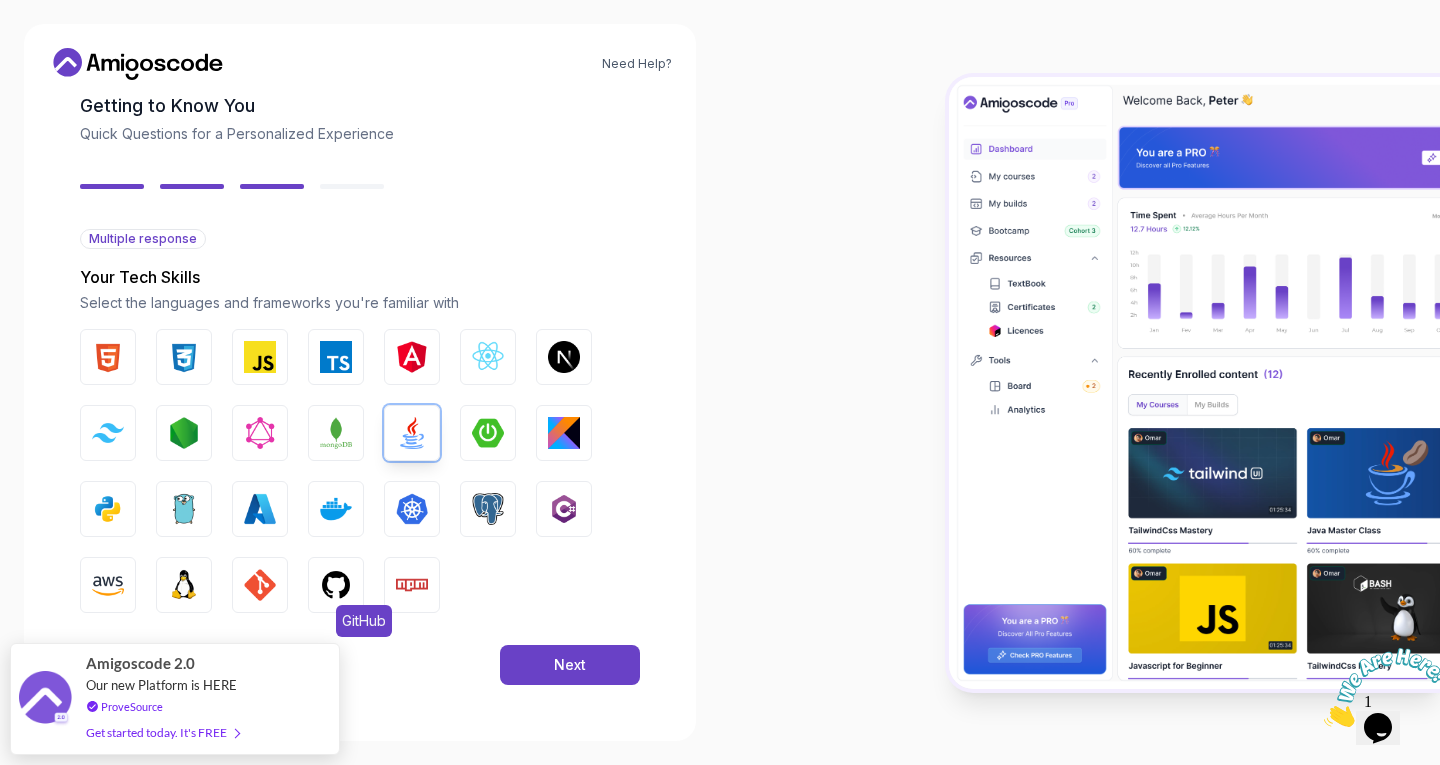 click at bounding box center [336, 585] 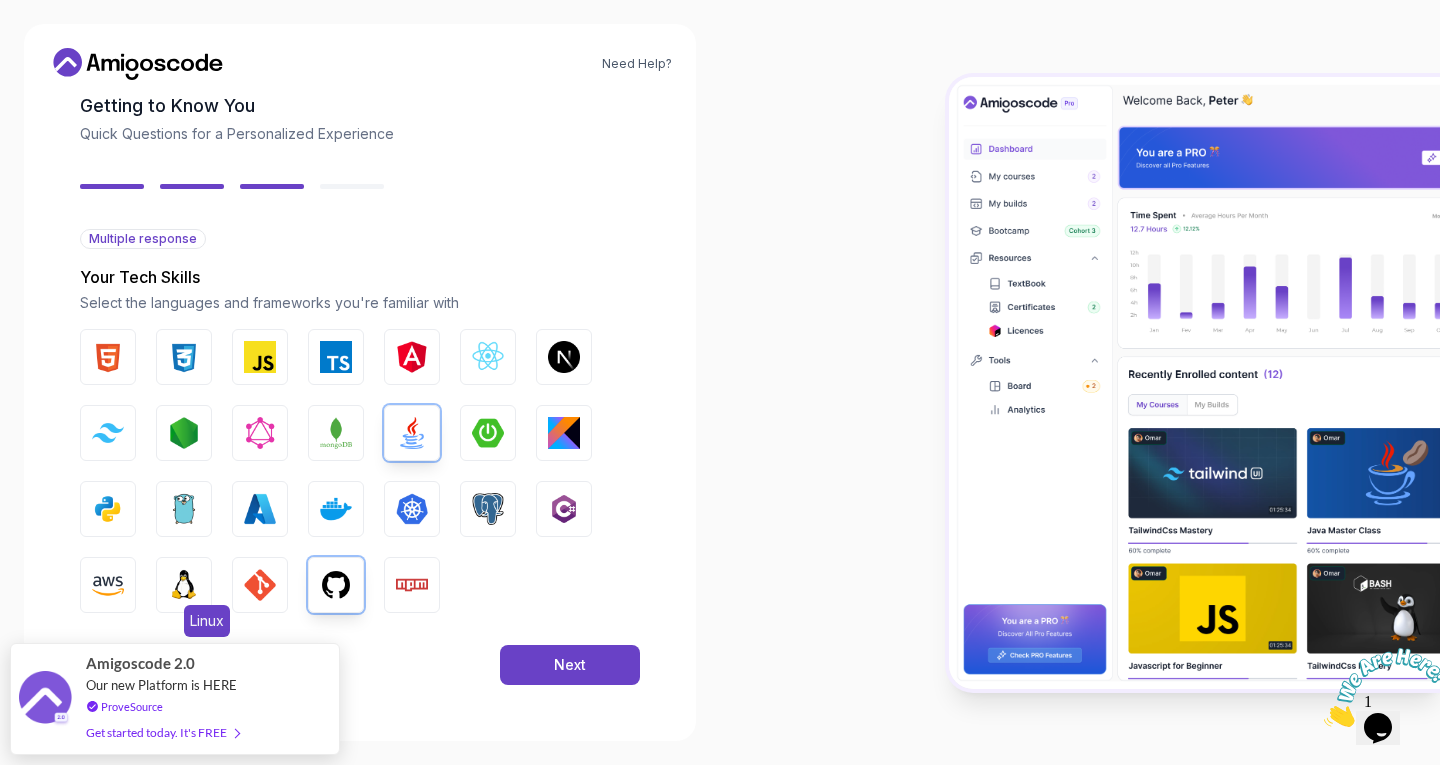 click on "Linux" at bounding box center [184, 585] 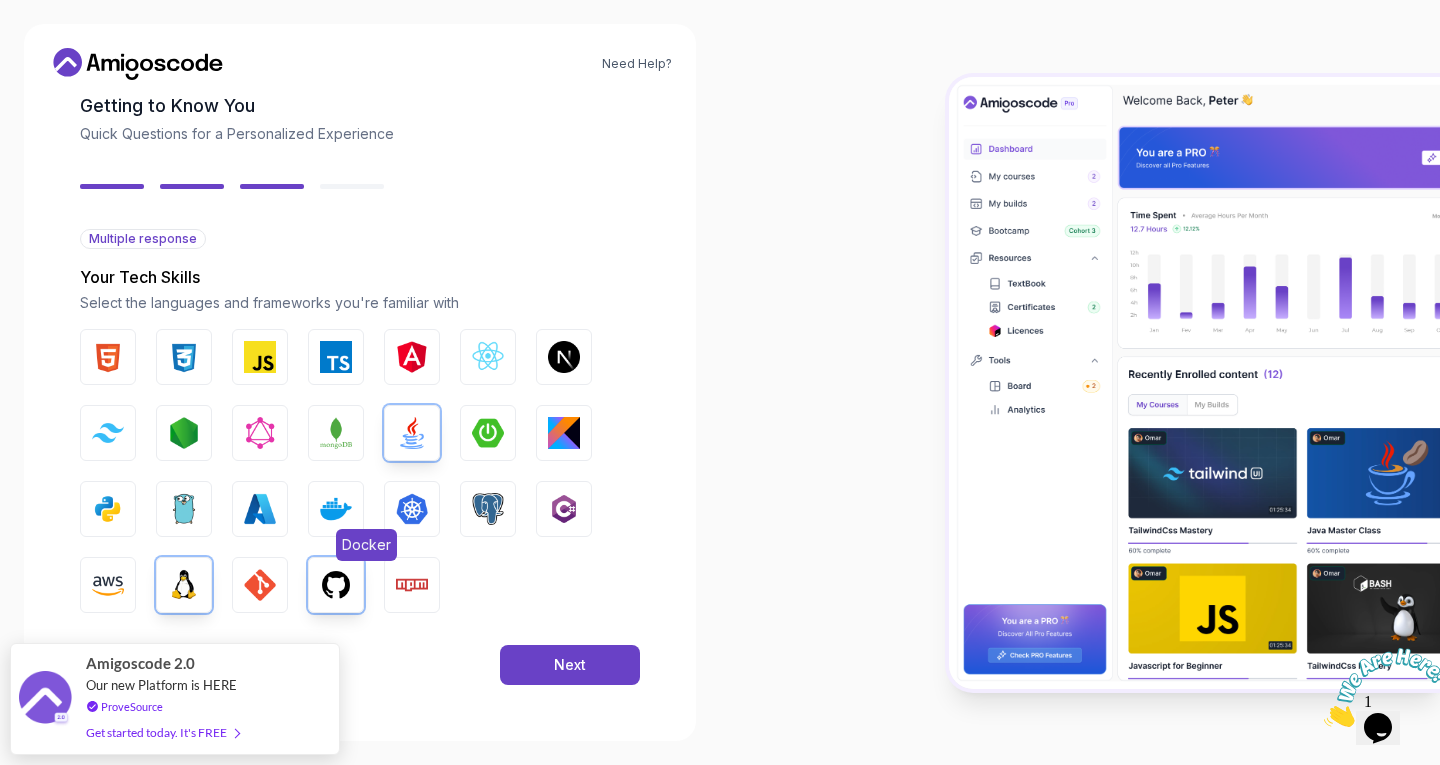 click at bounding box center (336, 509) 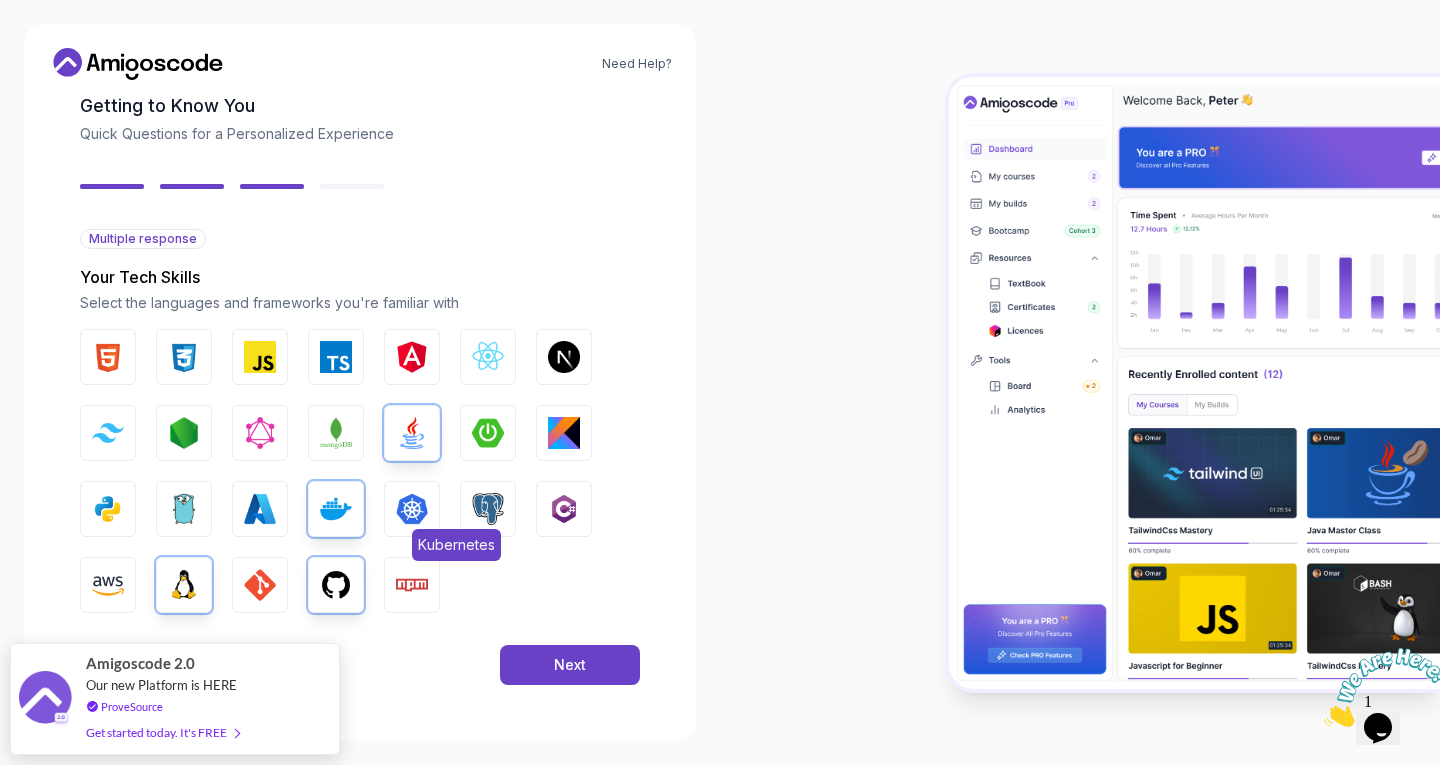 click at bounding box center (412, 509) 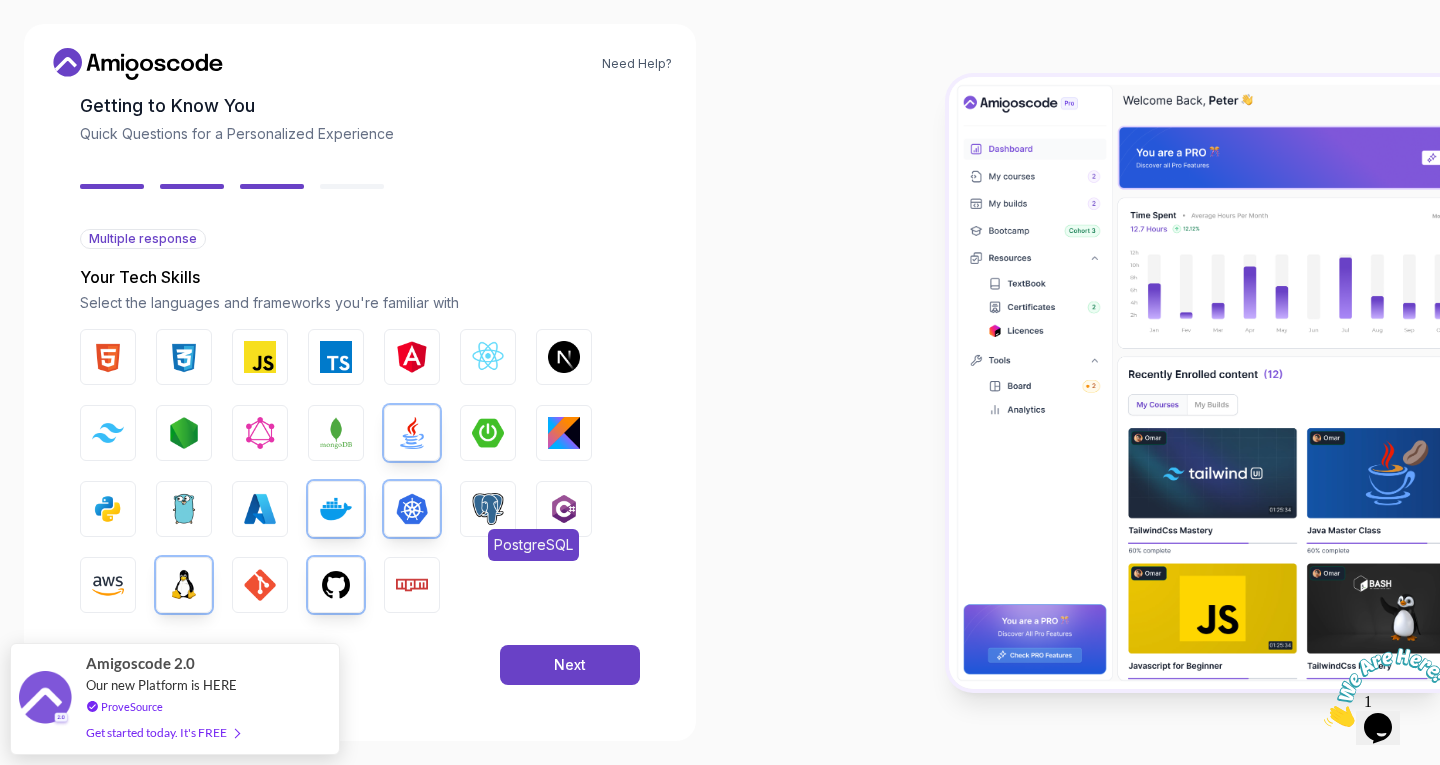 click on "PostgreSQL" at bounding box center (488, 509) 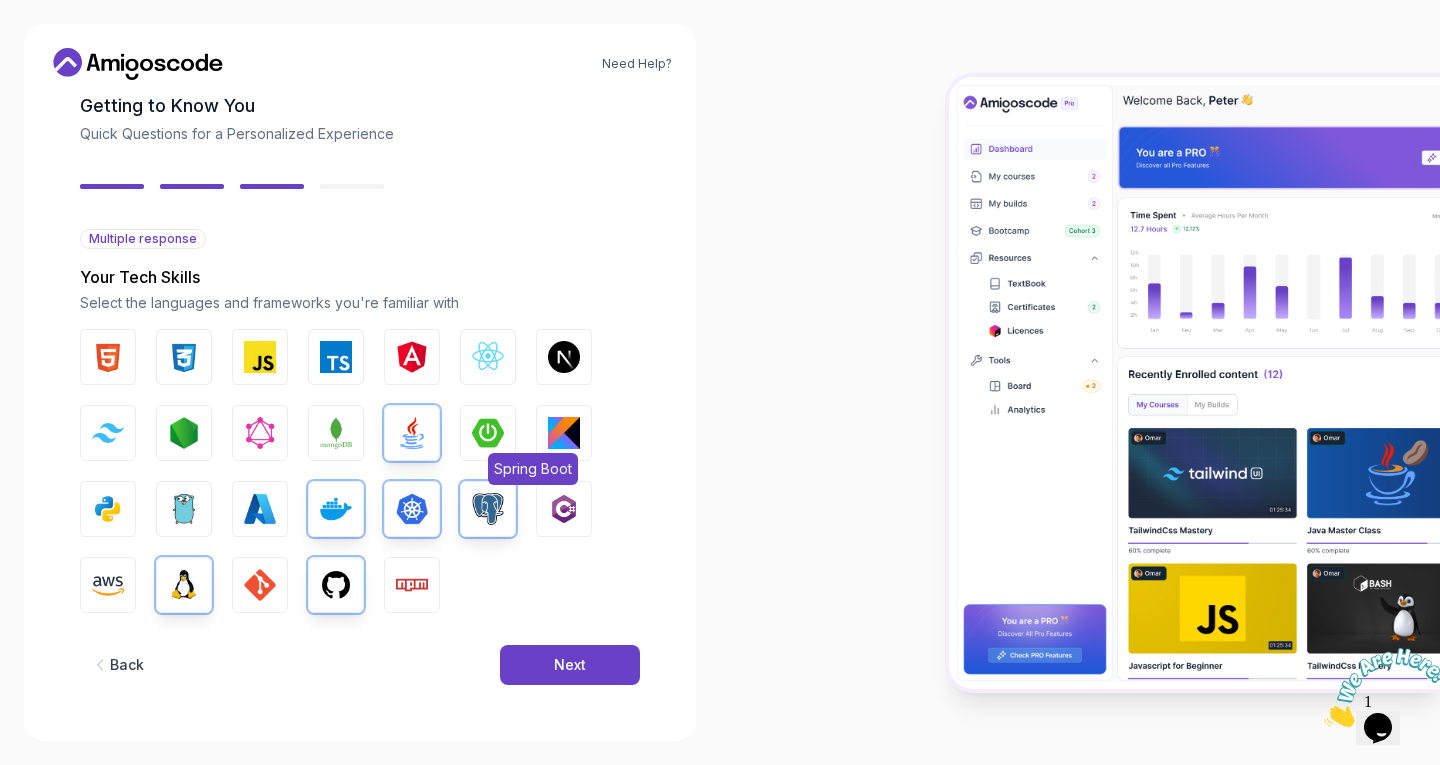 click at bounding box center (488, 433) 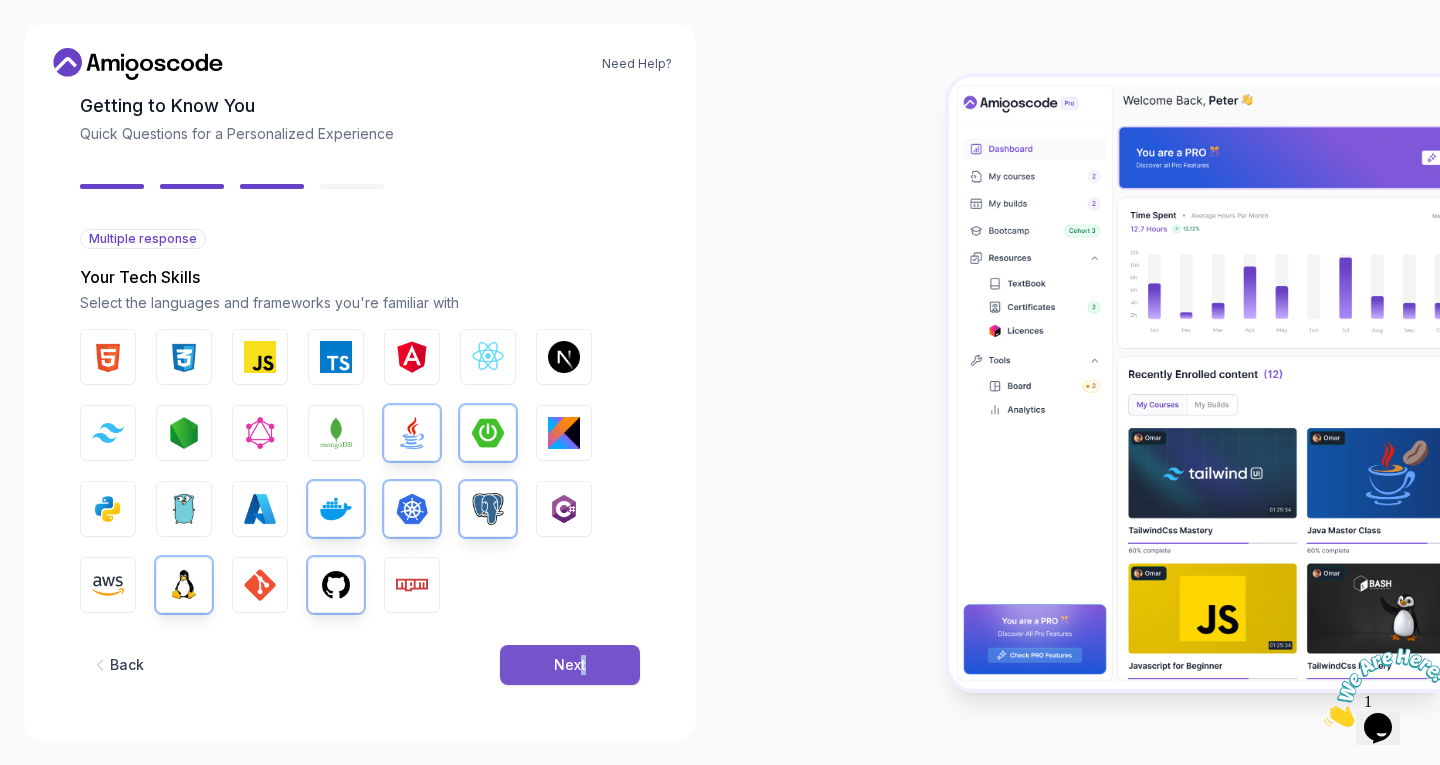 drag, startPoint x: 578, startPoint y: 635, endPoint x: 596, endPoint y: 655, distance: 26.907248 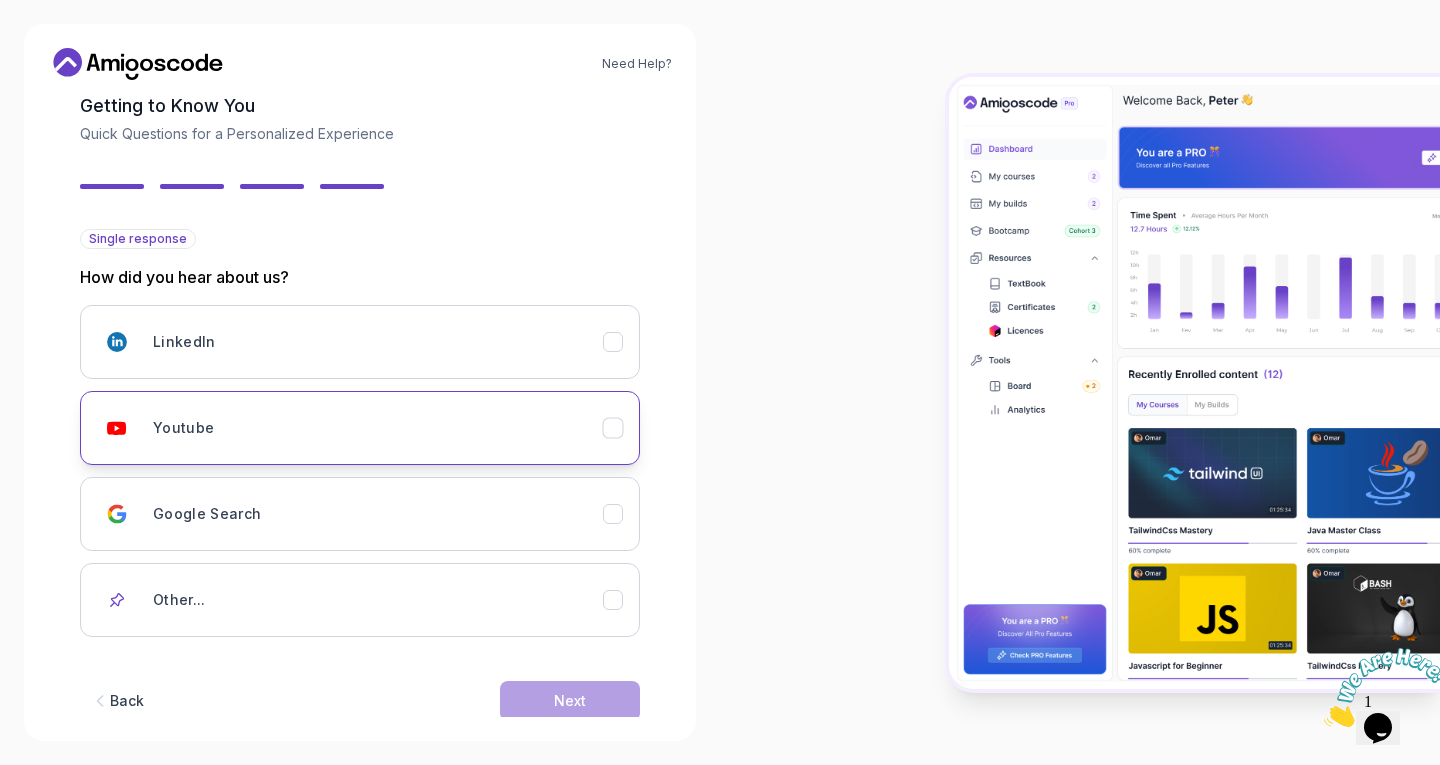 click on "Youtube" at bounding box center [378, 428] 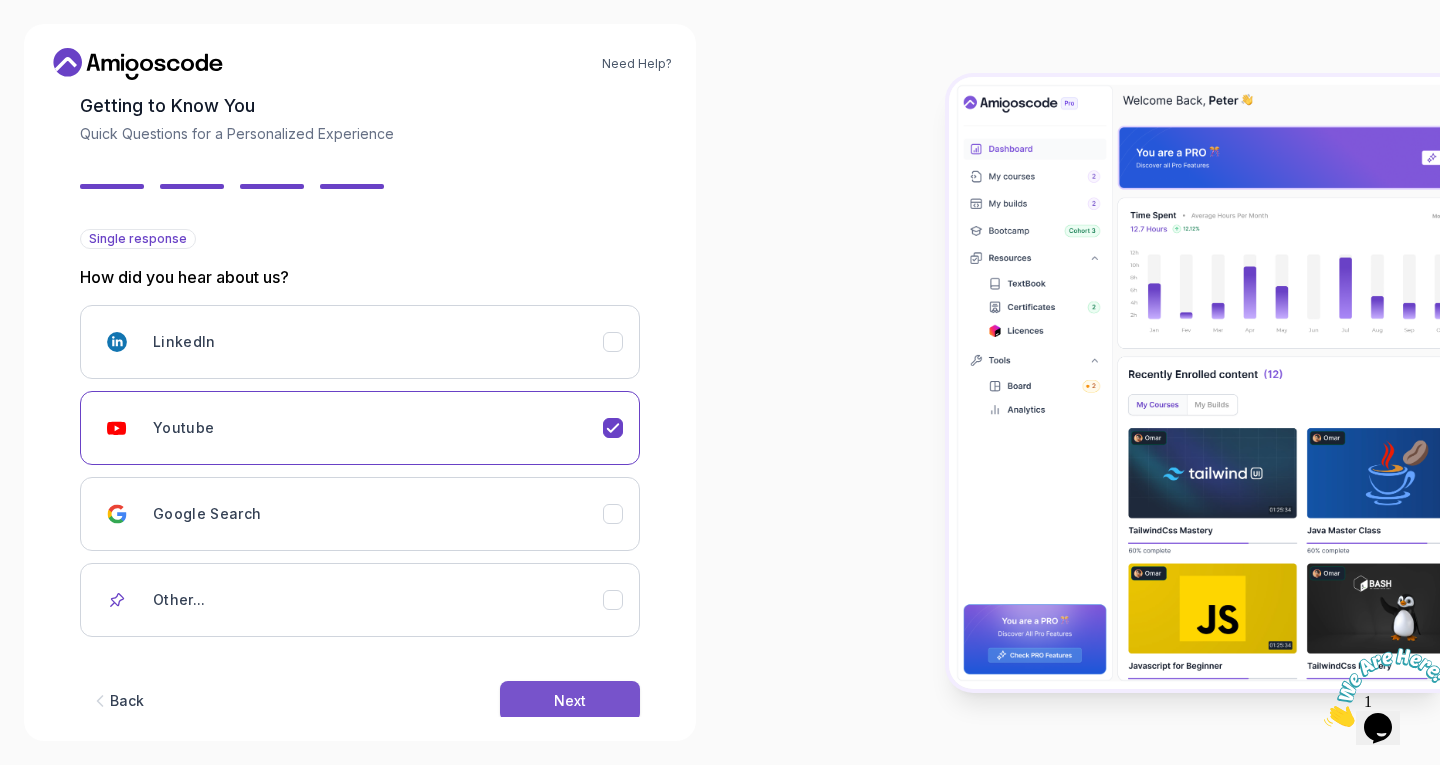 click on "Next" at bounding box center (570, 701) 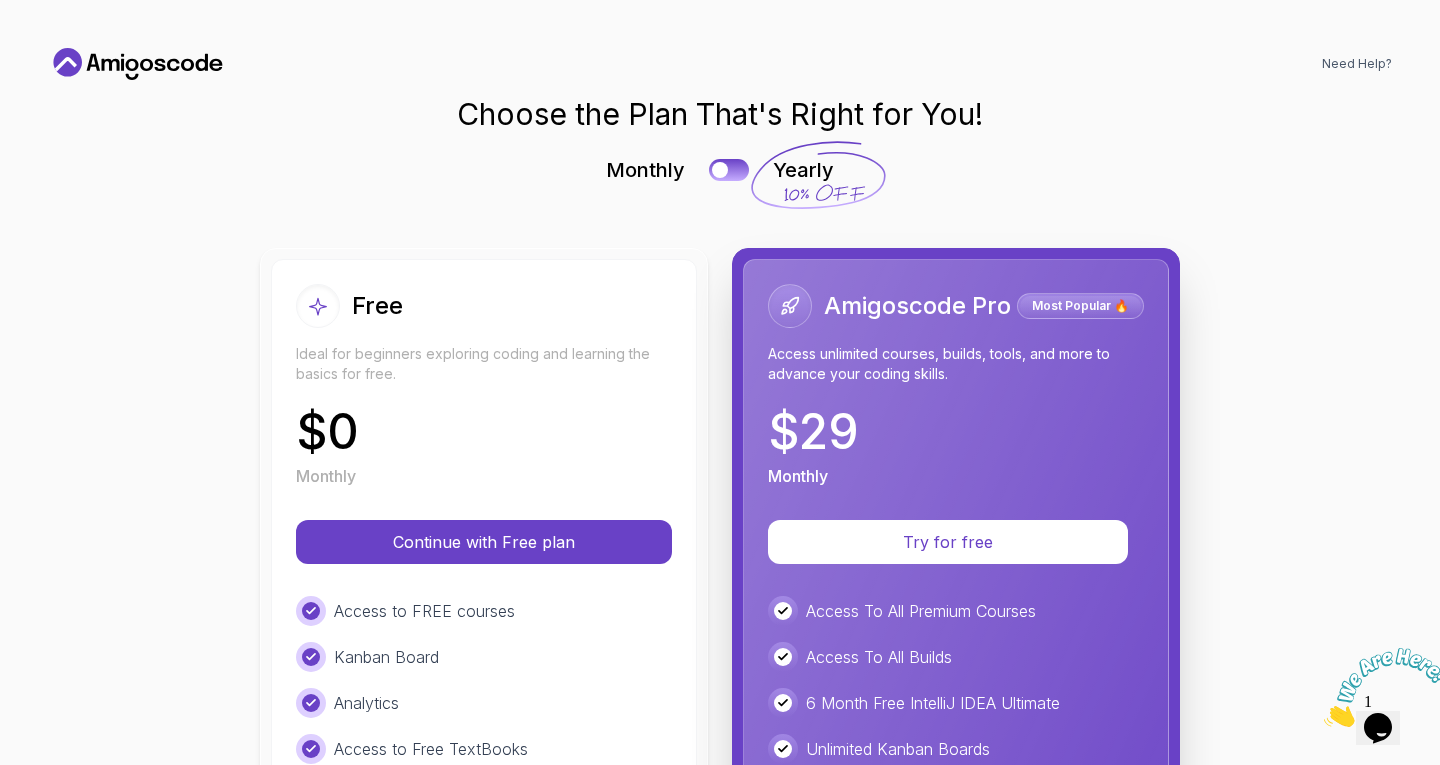 scroll, scrollTop: 0, scrollLeft: 0, axis: both 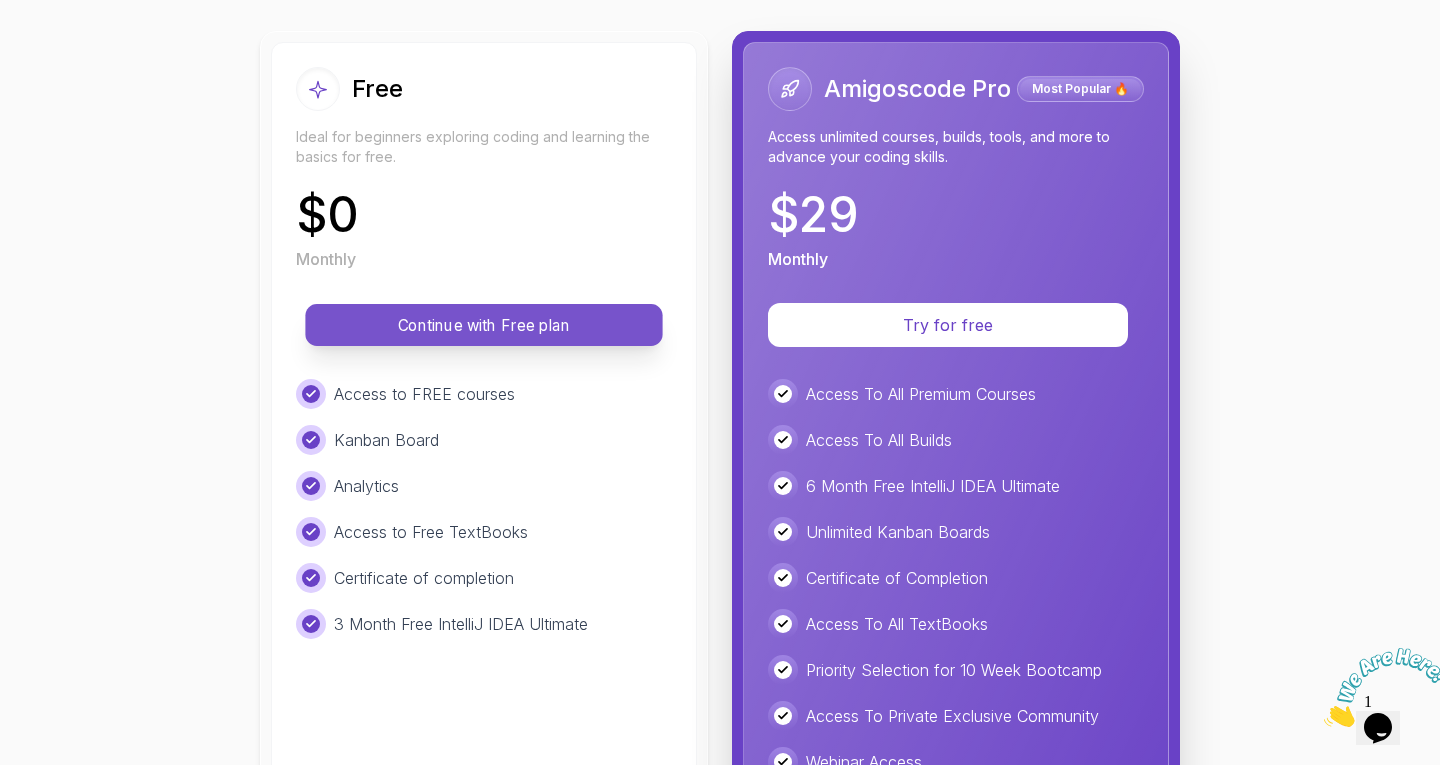click on "Continue with Free plan" at bounding box center (484, 325) 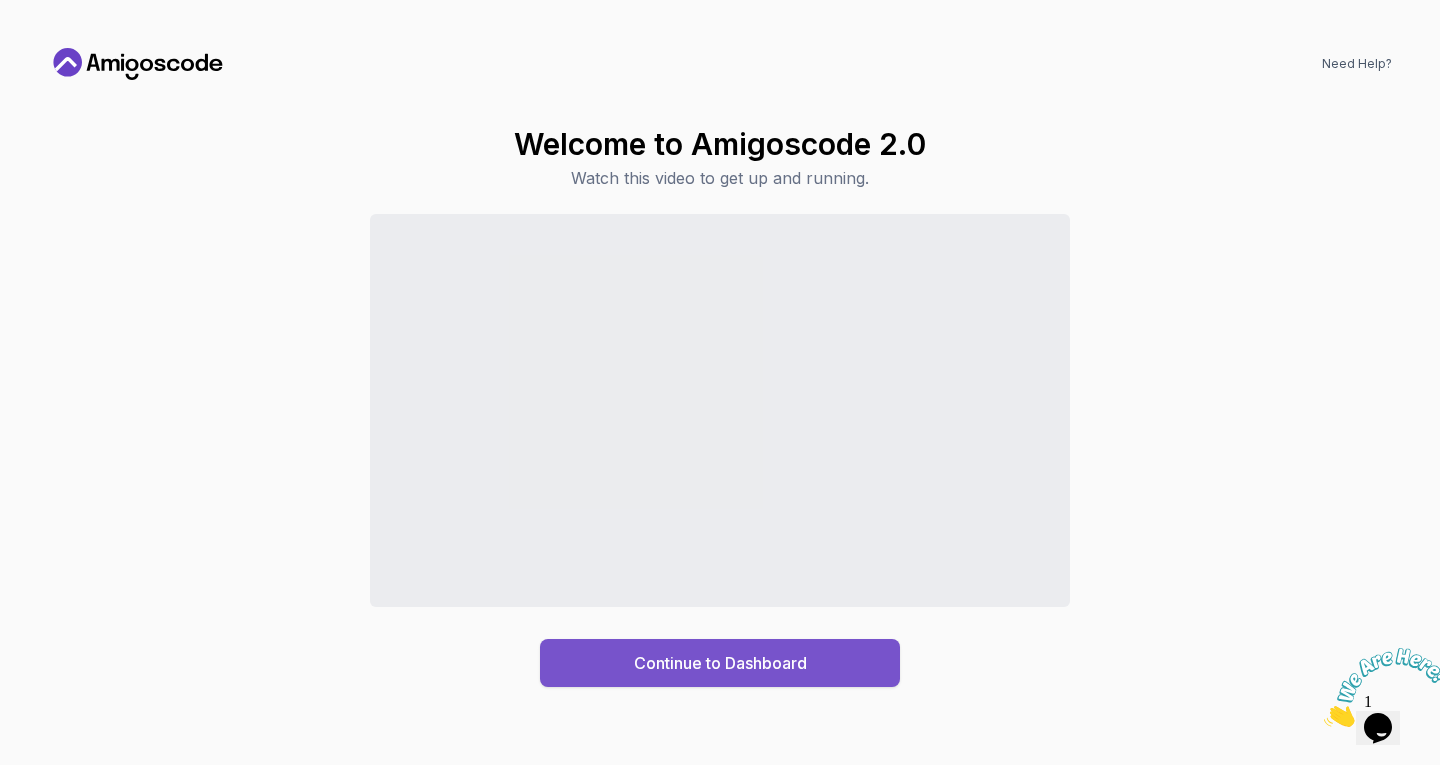 click on "Continue to Dashboard" at bounding box center (720, 663) 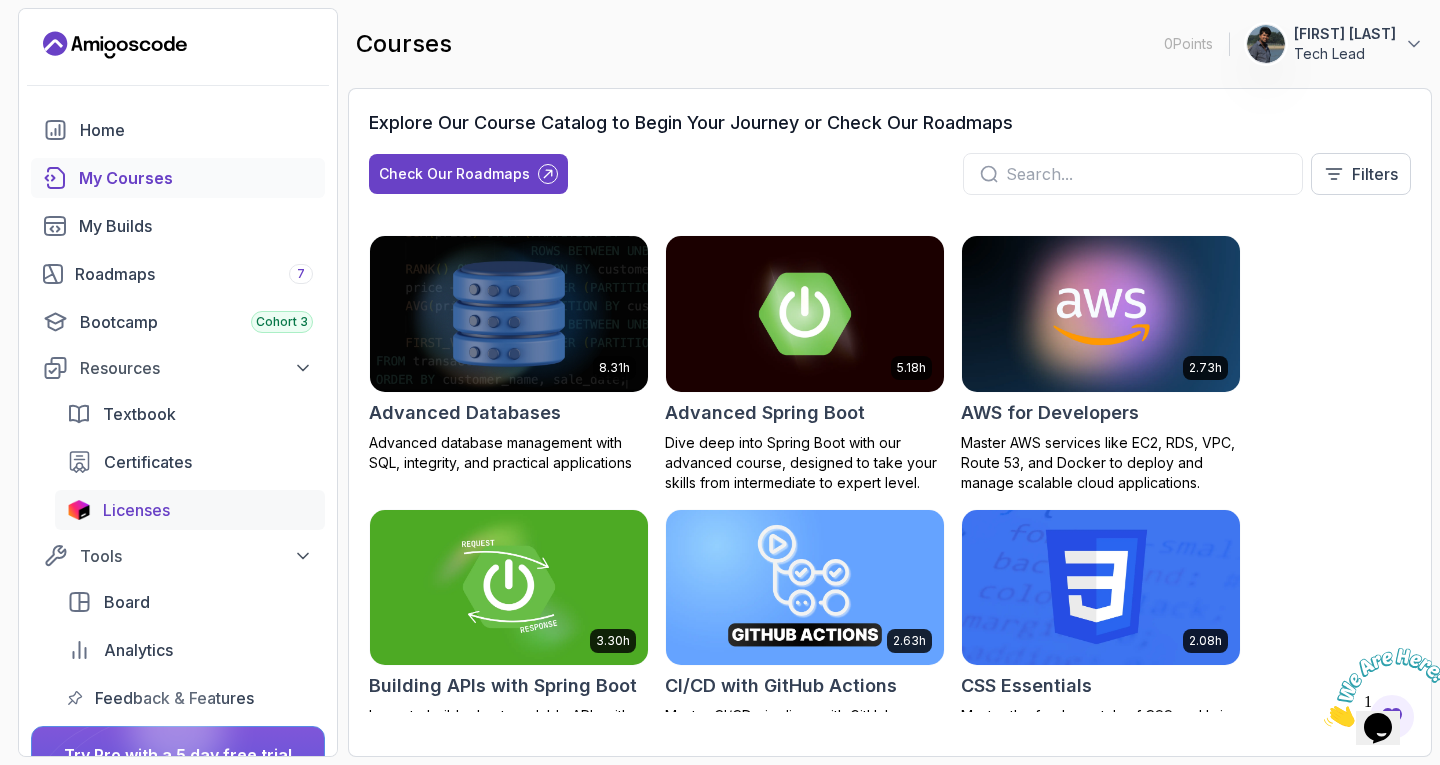 click on "Licenses" at bounding box center (136, 510) 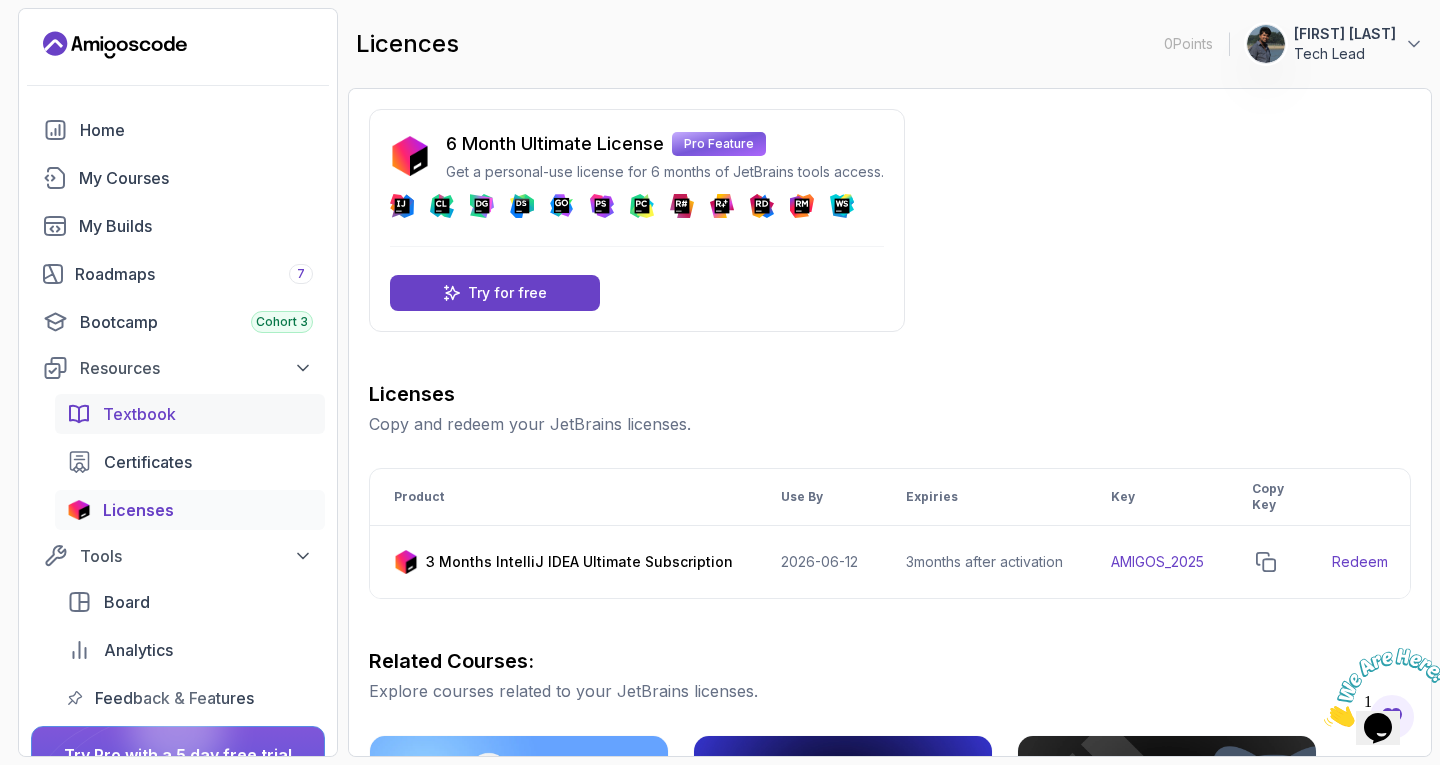 click on "Textbook" at bounding box center [208, 414] 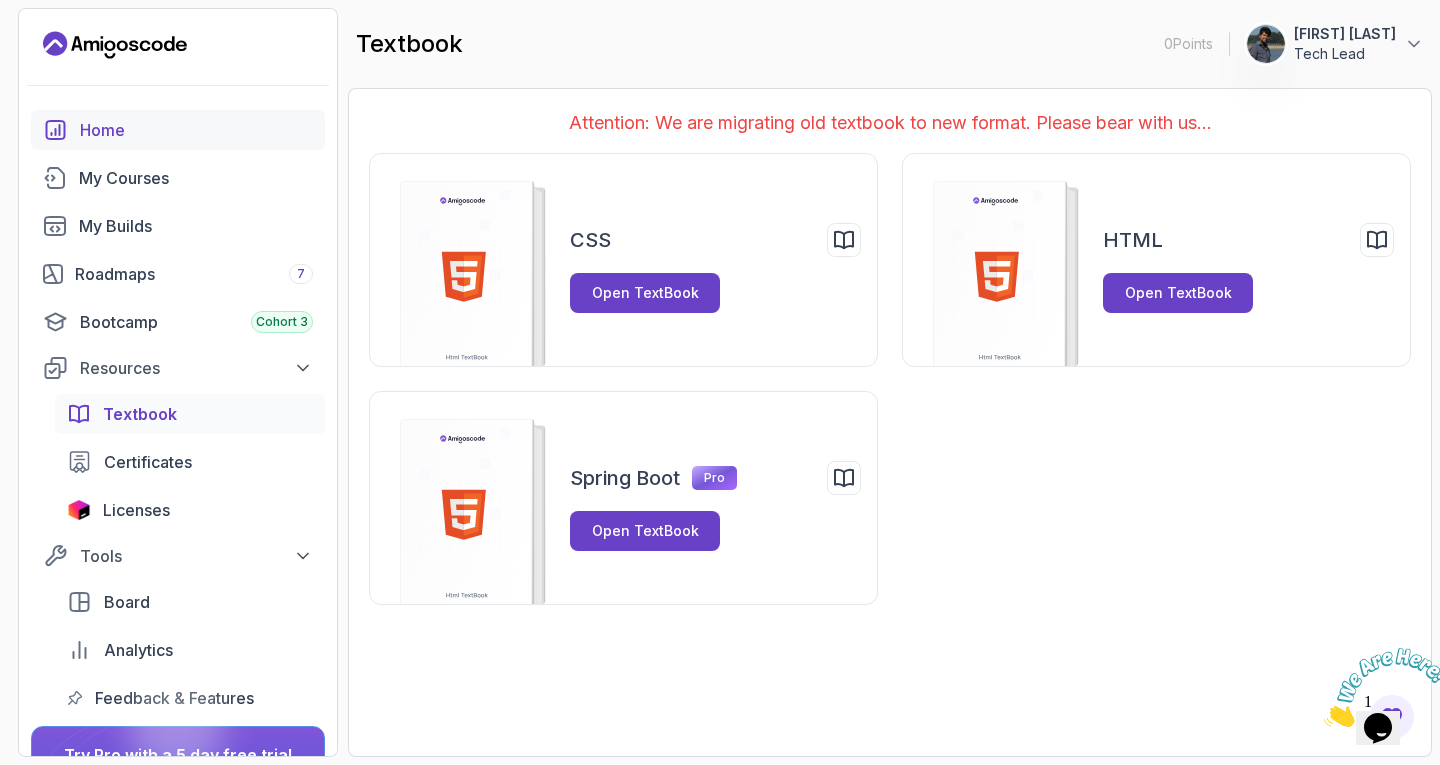 click on "Home" at bounding box center (196, 130) 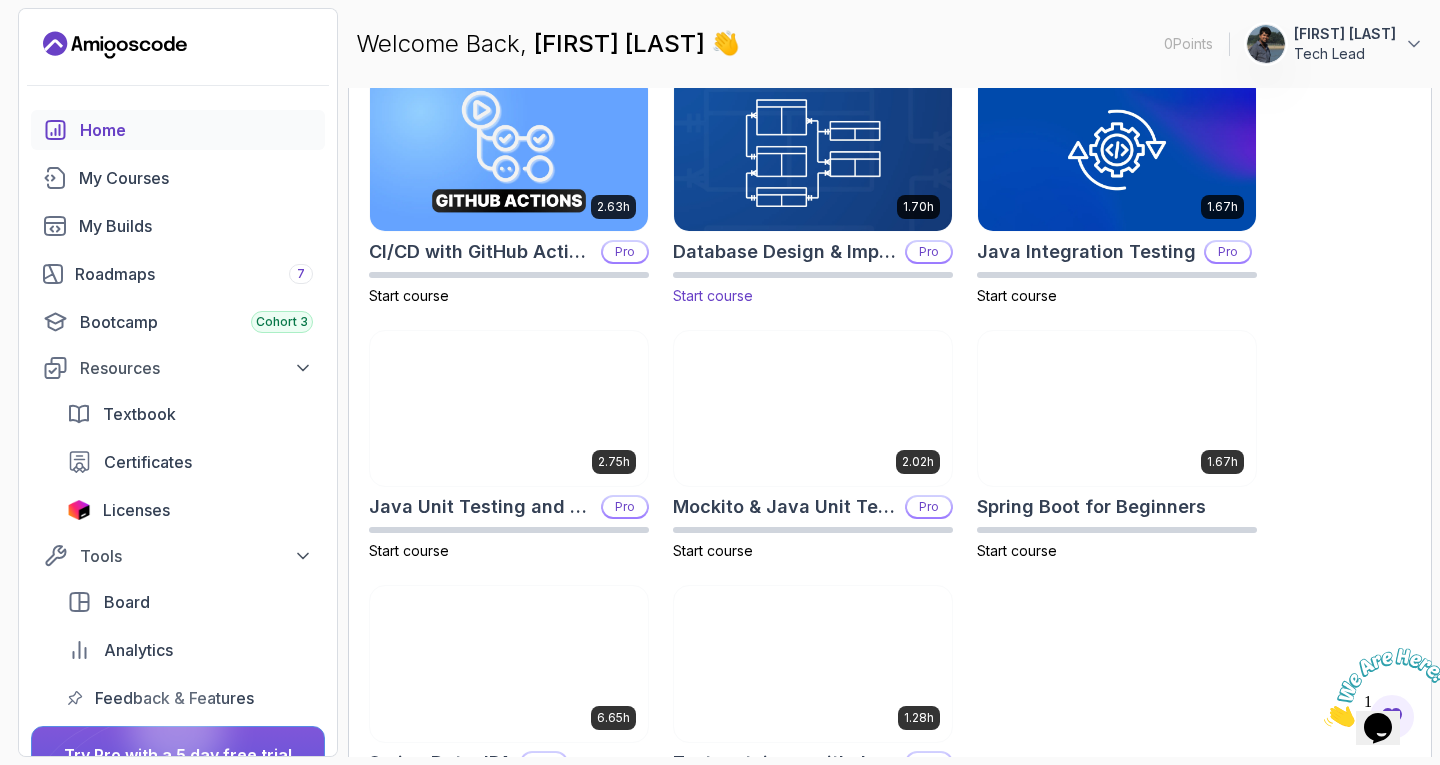 scroll, scrollTop: 716, scrollLeft: 0, axis: vertical 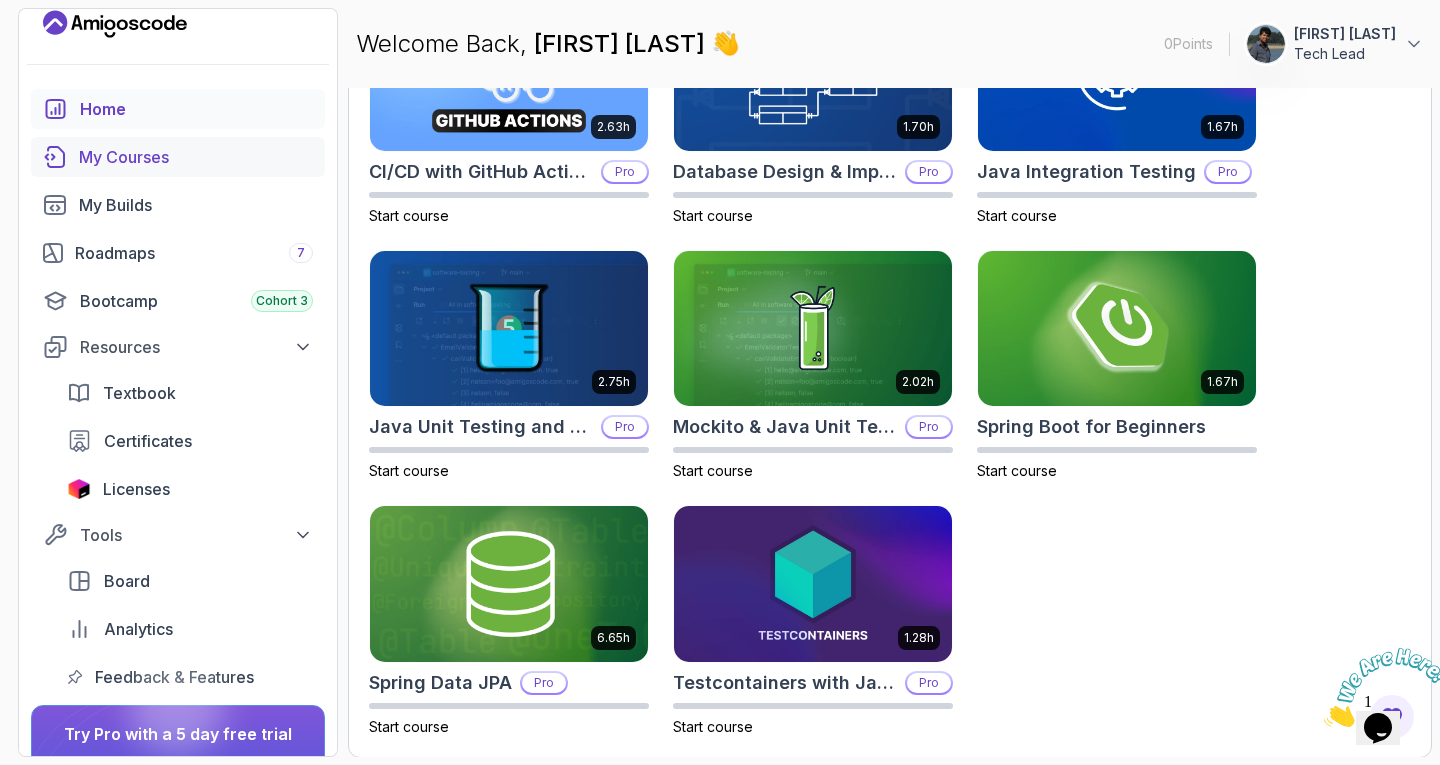 click on "My Courses" at bounding box center [178, 157] 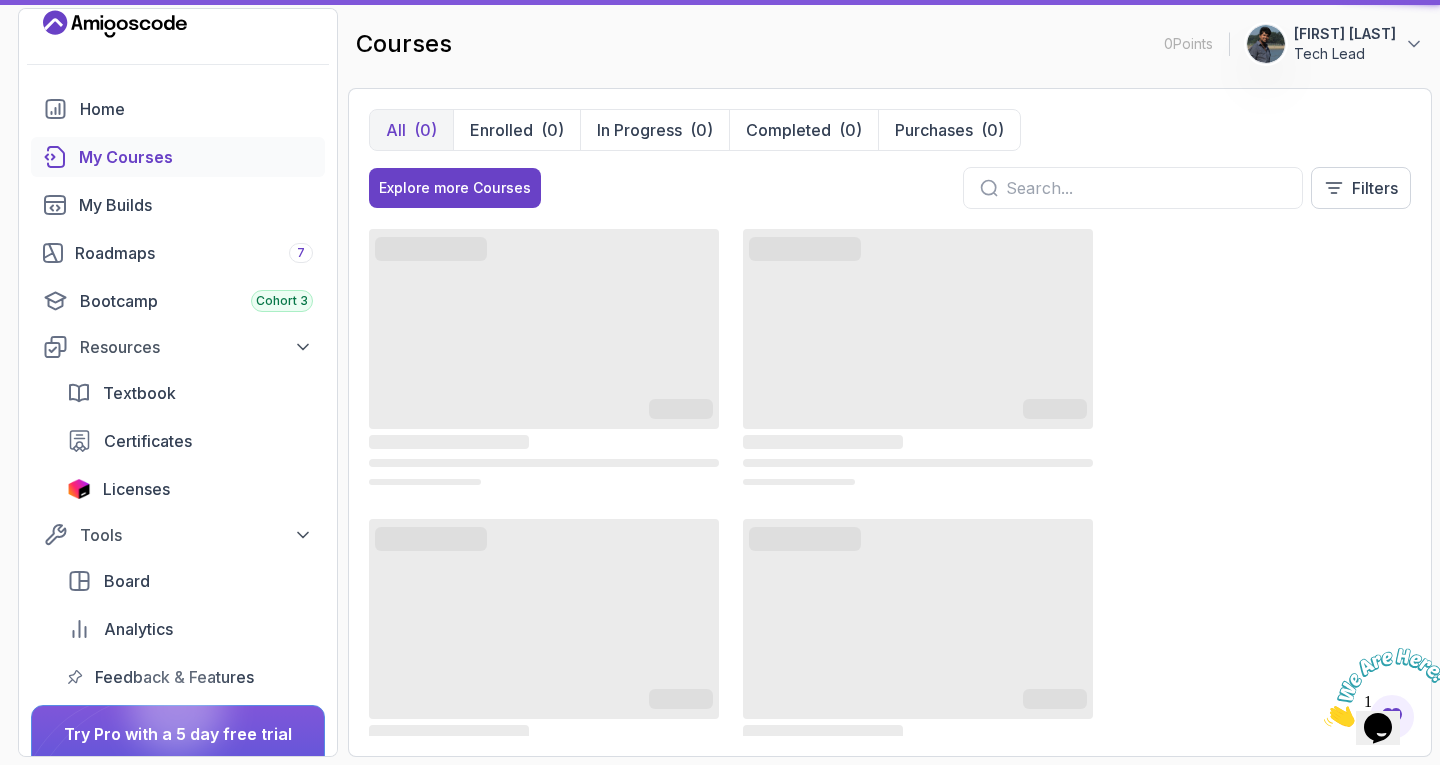 scroll, scrollTop: 0, scrollLeft: 0, axis: both 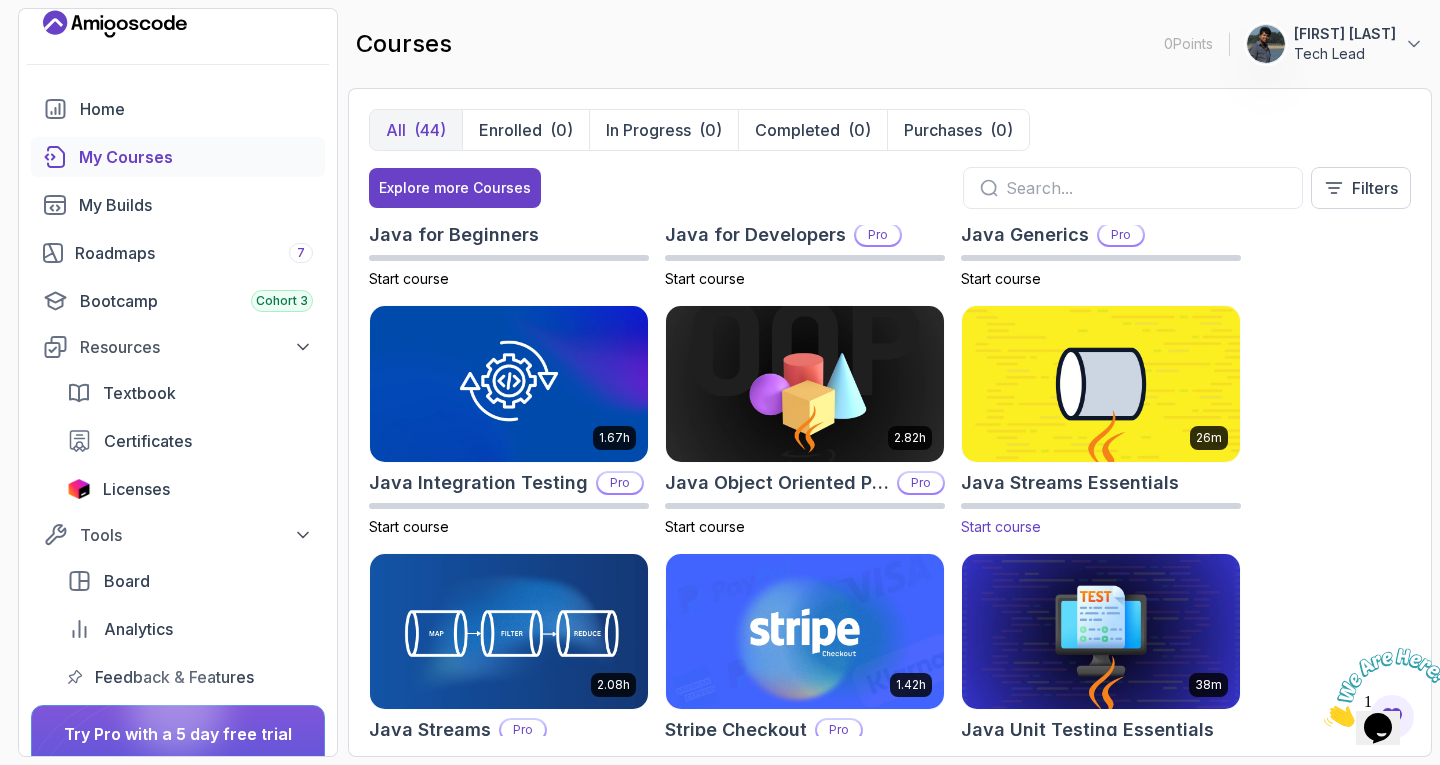 click on "26m Java Streams Essentials Start course" at bounding box center [1101, 421] 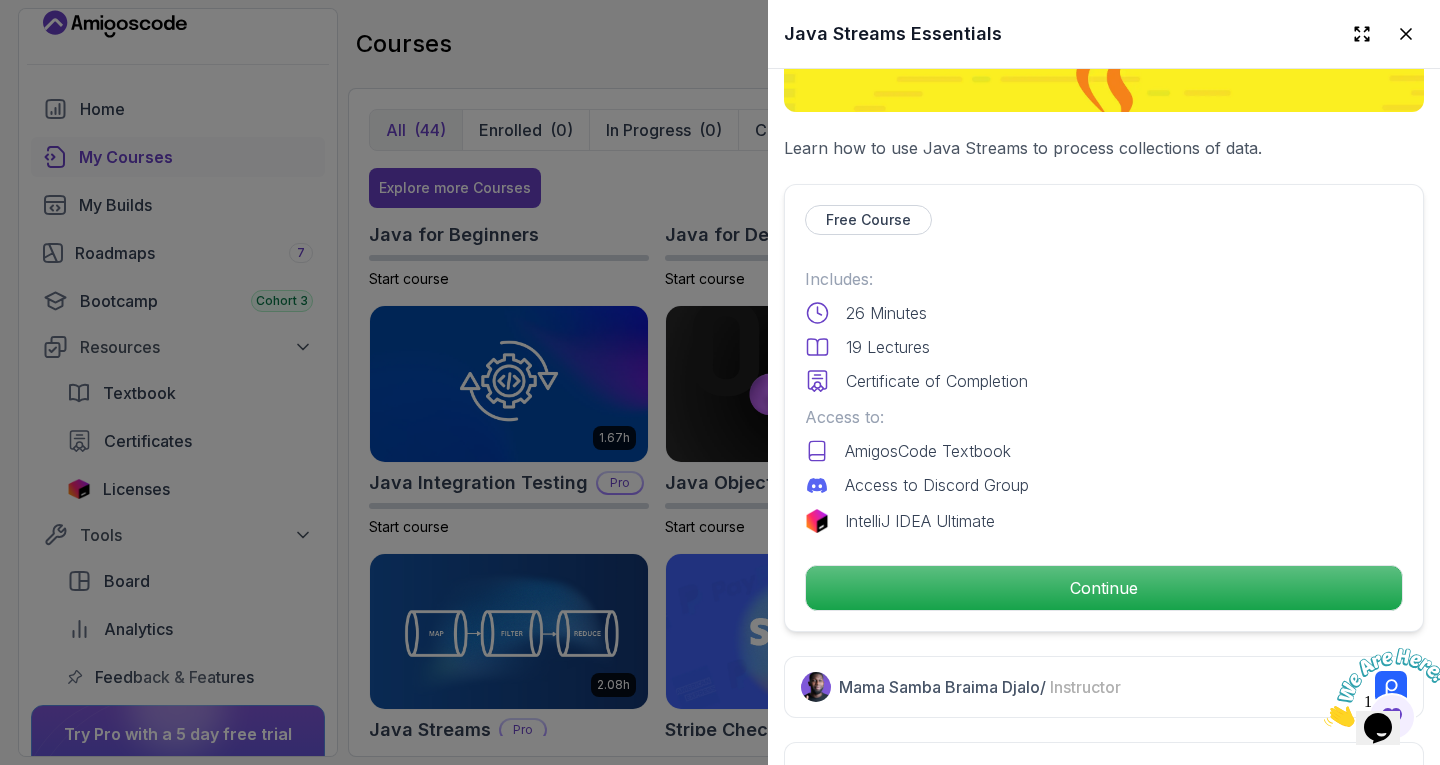 scroll, scrollTop: 337, scrollLeft: 0, axis: vertical 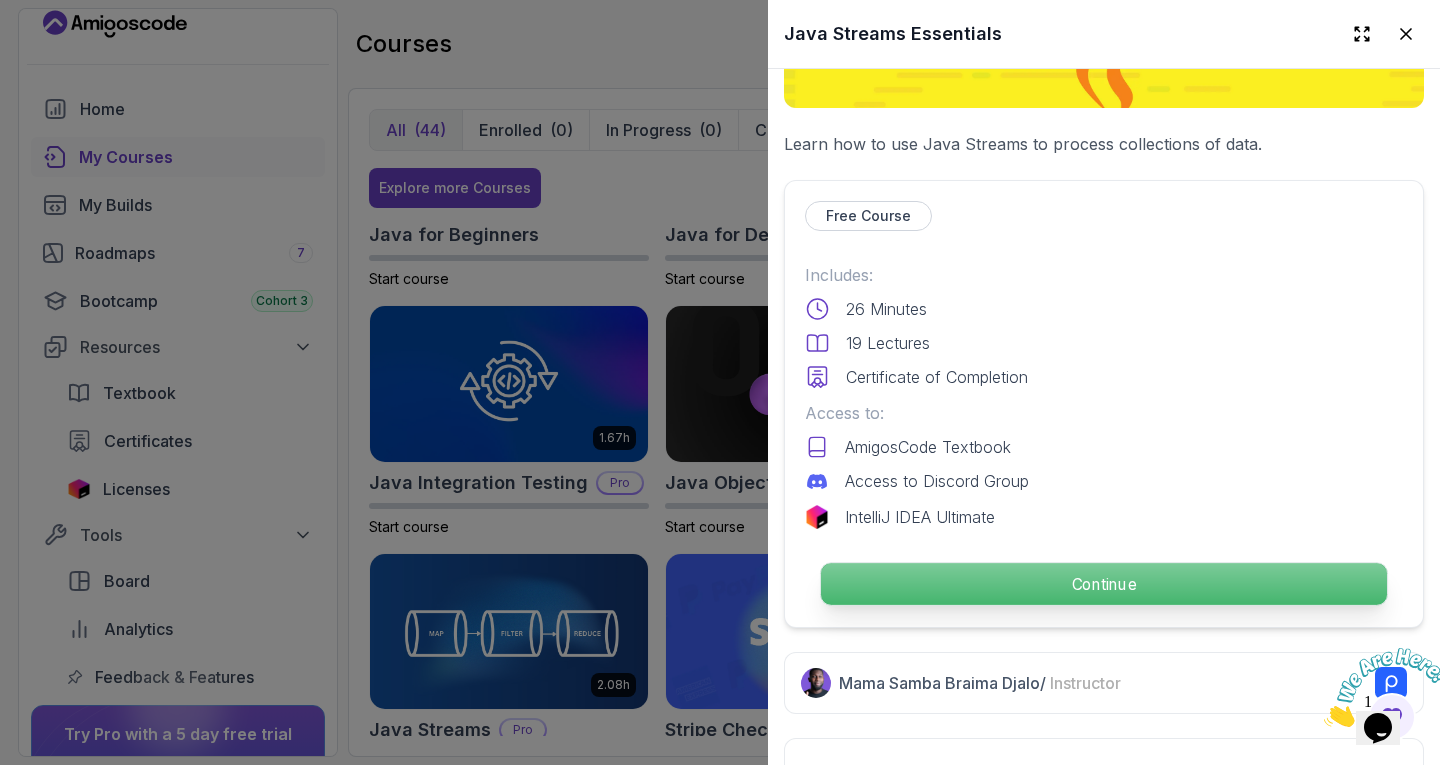 click on "Continue" at bounding box center [1104, 584] 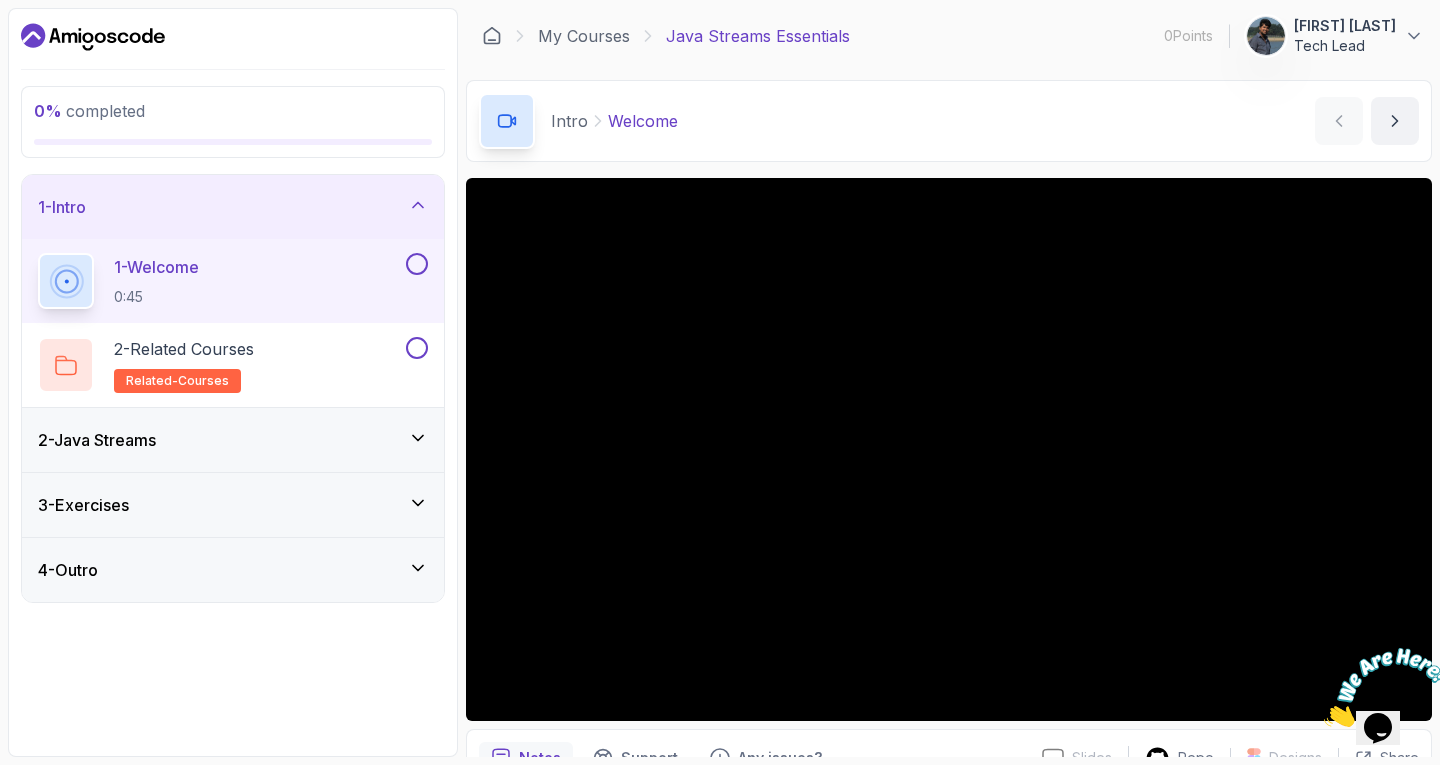 click on "2  -  Java Streams" at bounding box center (233, 440) 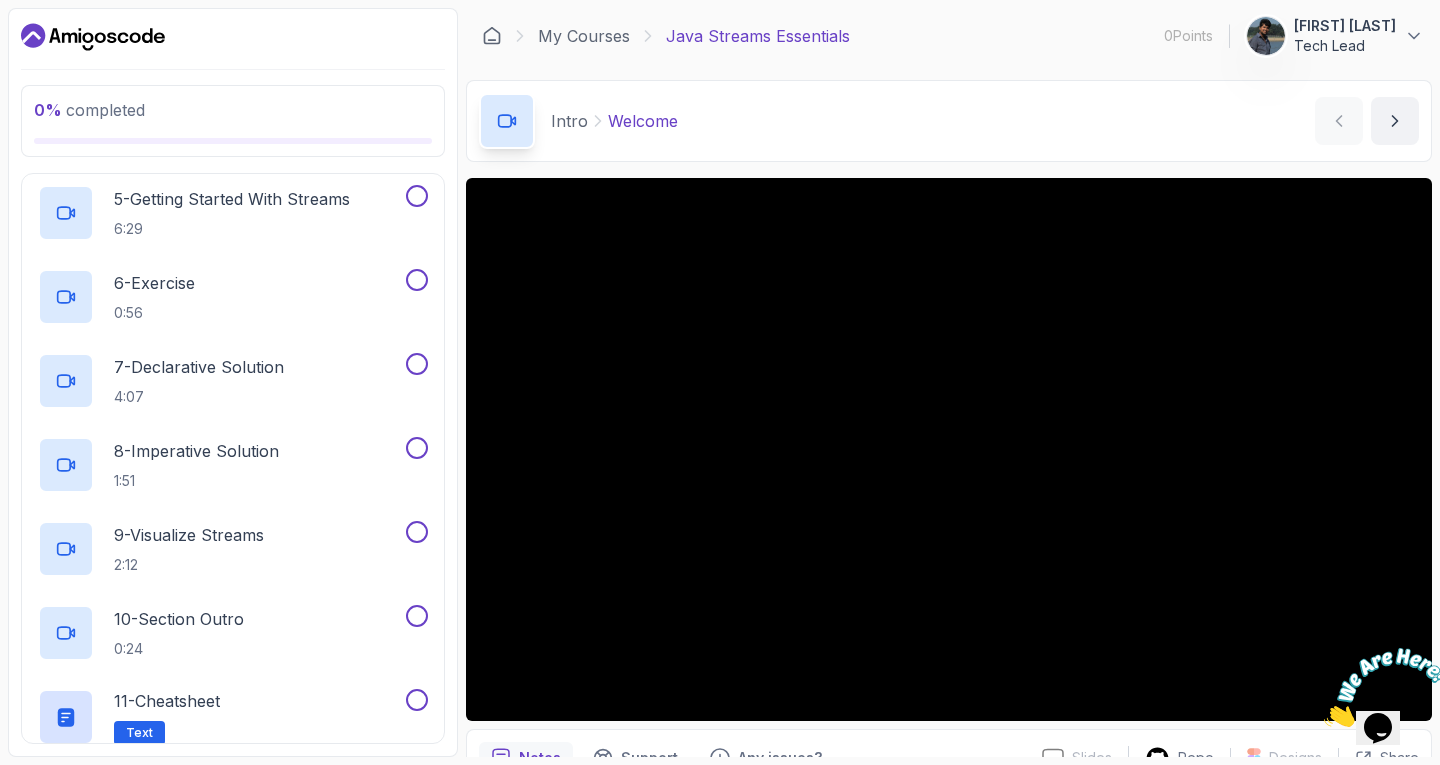 scroll, scrollTop: 469, scrollLeft: 0, axis: vertical 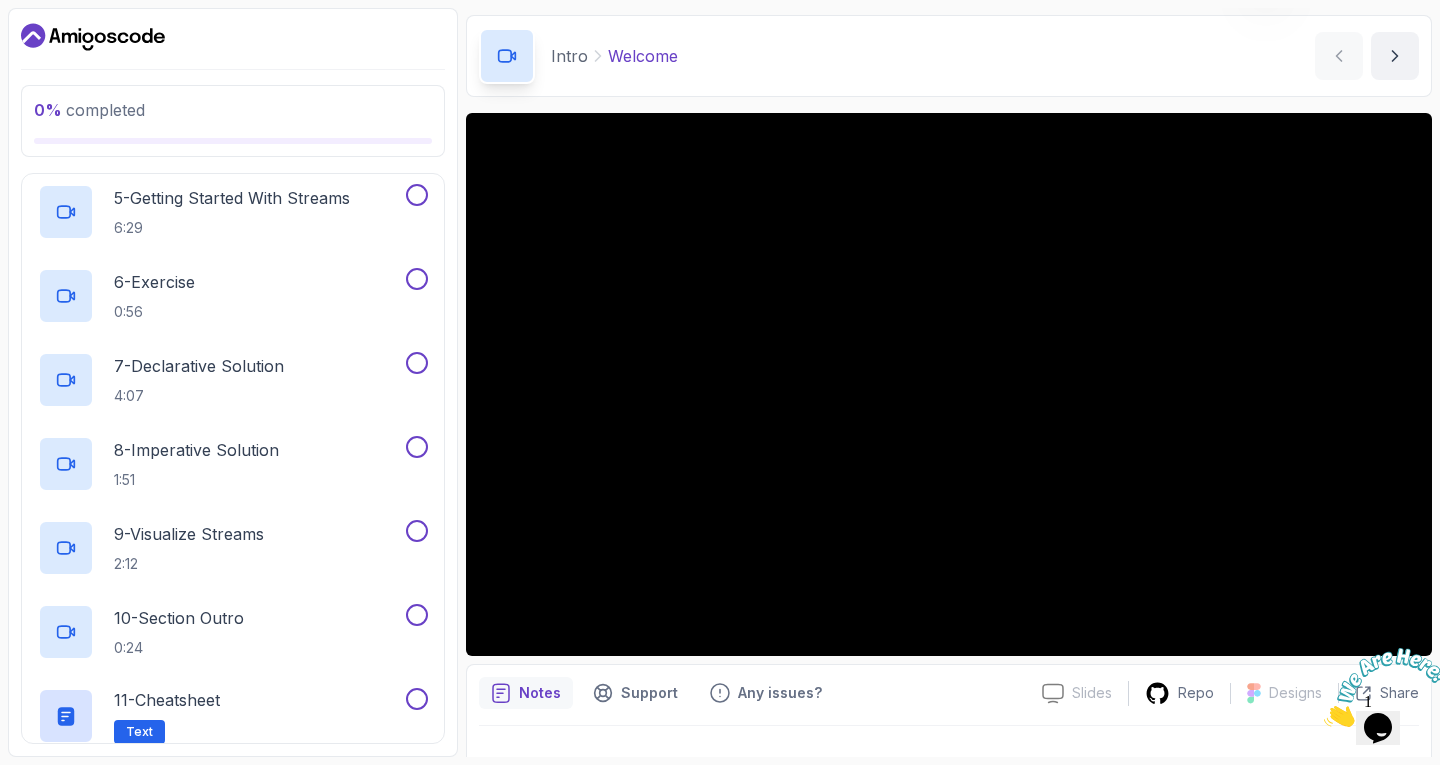 click at bounding box center (949, 754) 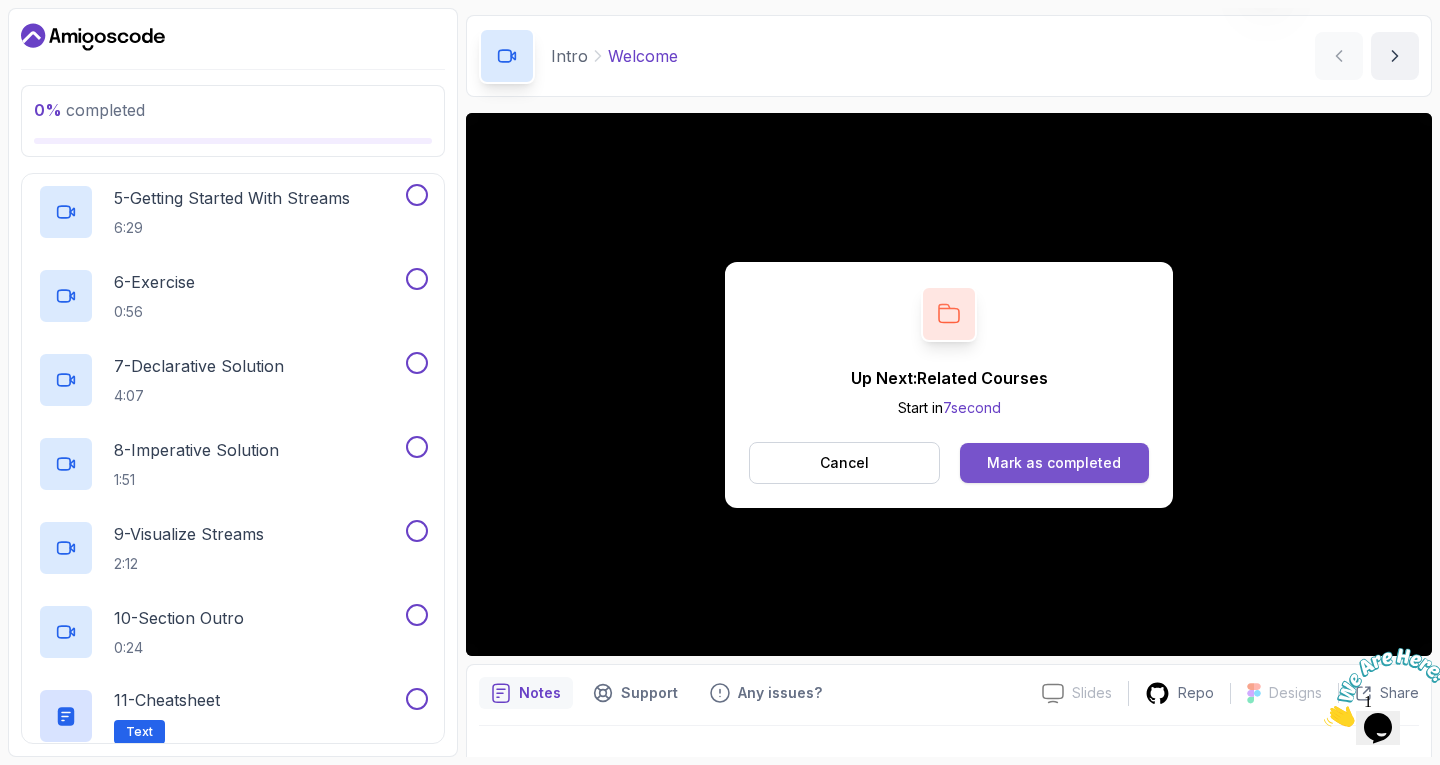 click on "Mark as completed" at bounding box center (1054, 463) 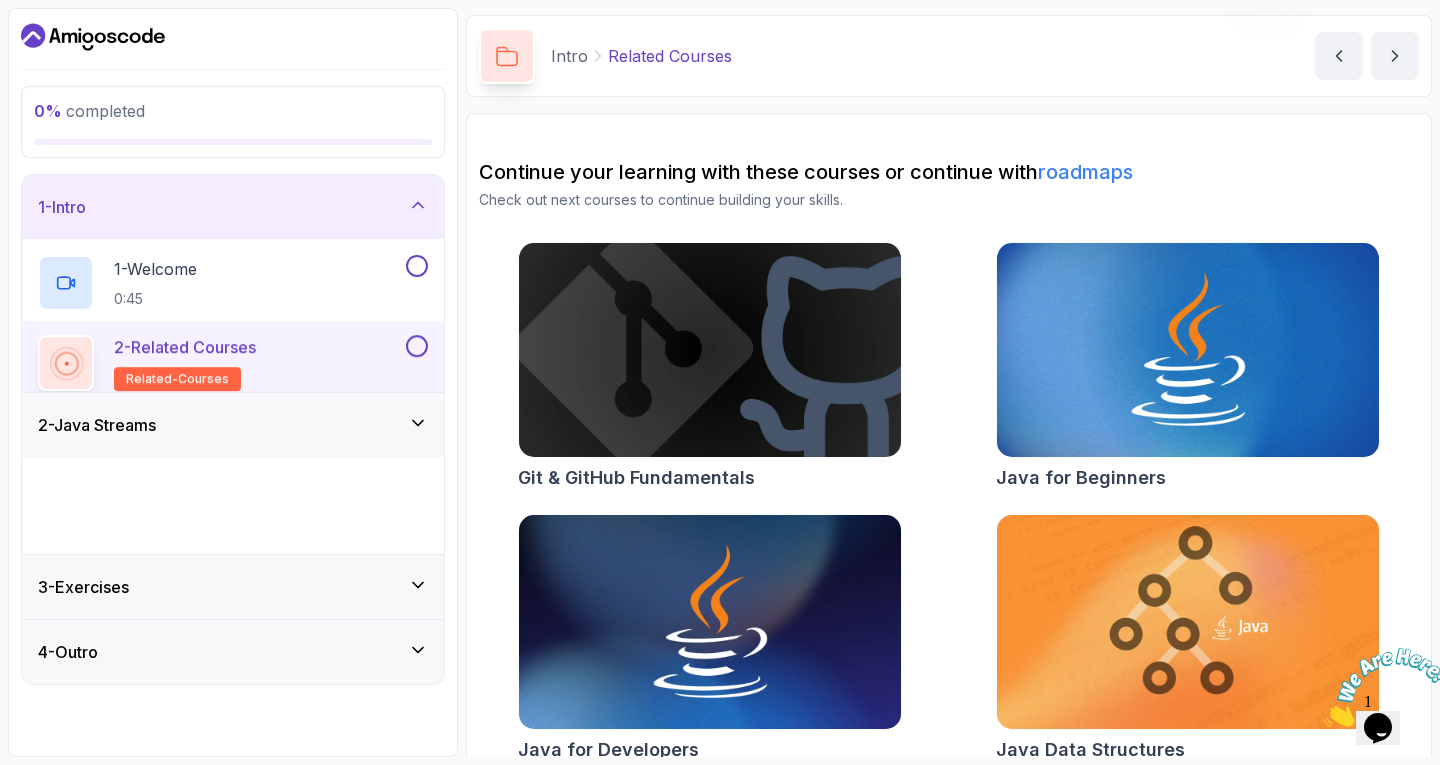 scroll, scrollTop: 0, scrollLeft: 0, axis: both 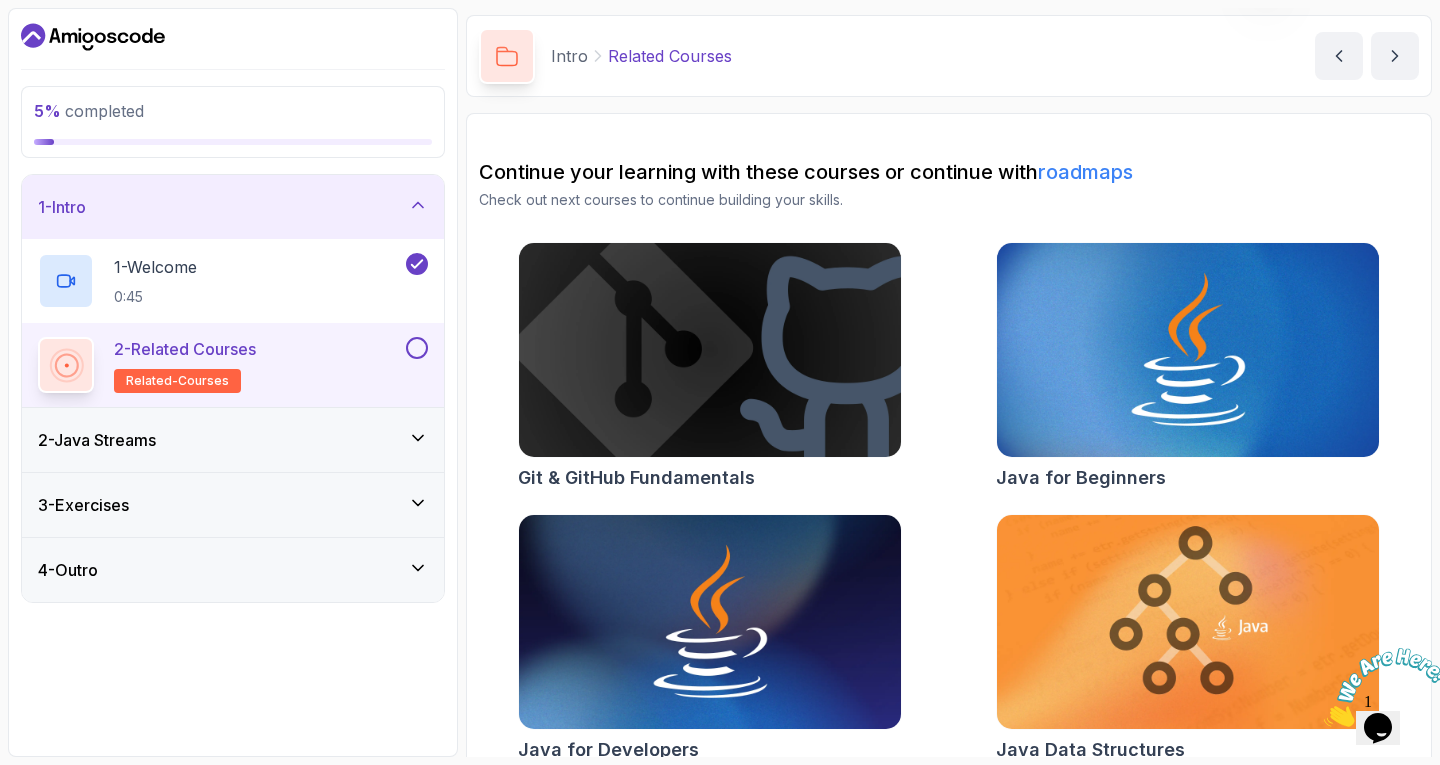 click on "2  -  Related Courses related-courses" at bounding box center (233, 365) 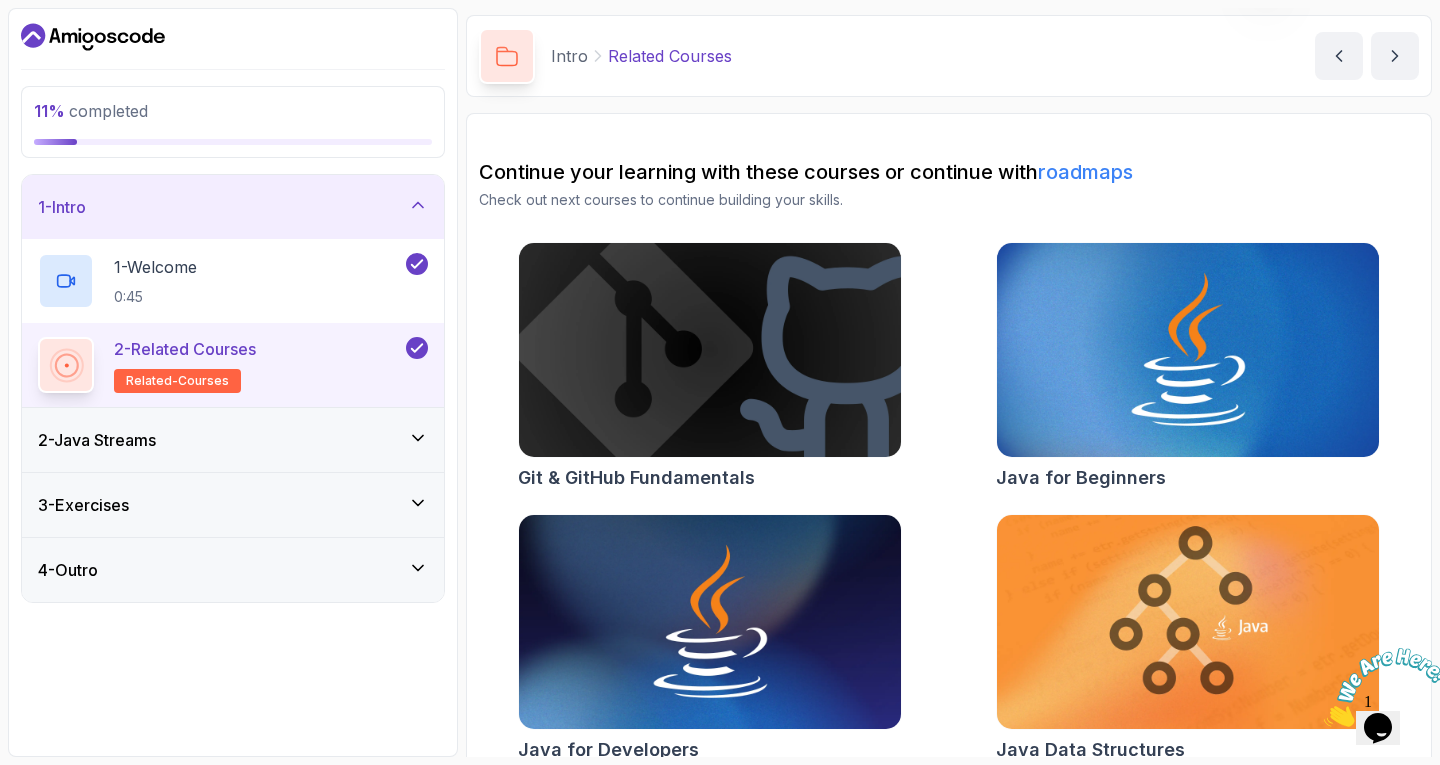 click on "2  -  Java Streams" at bounding box center (233, 440) 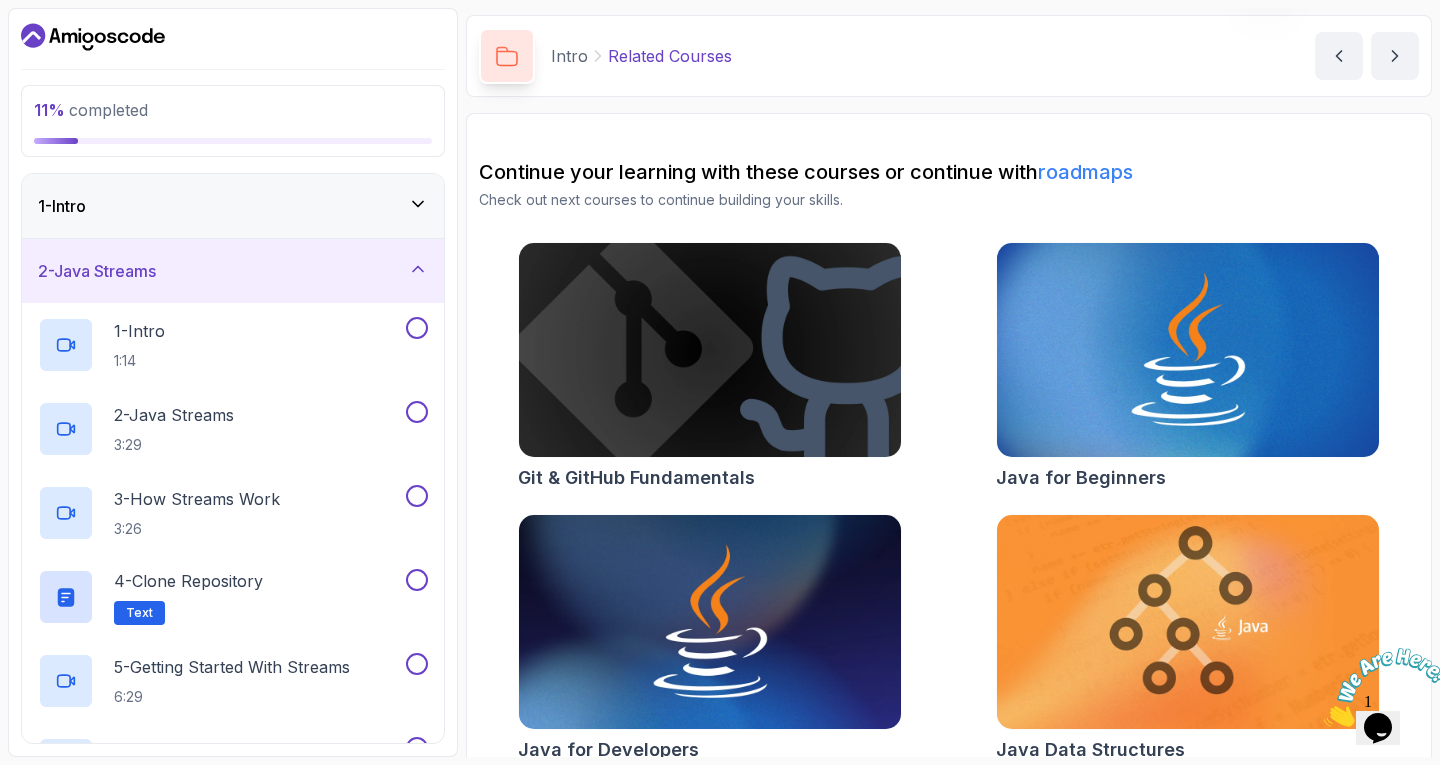click on "1  -  Intro" at bounding box center (233, 206) 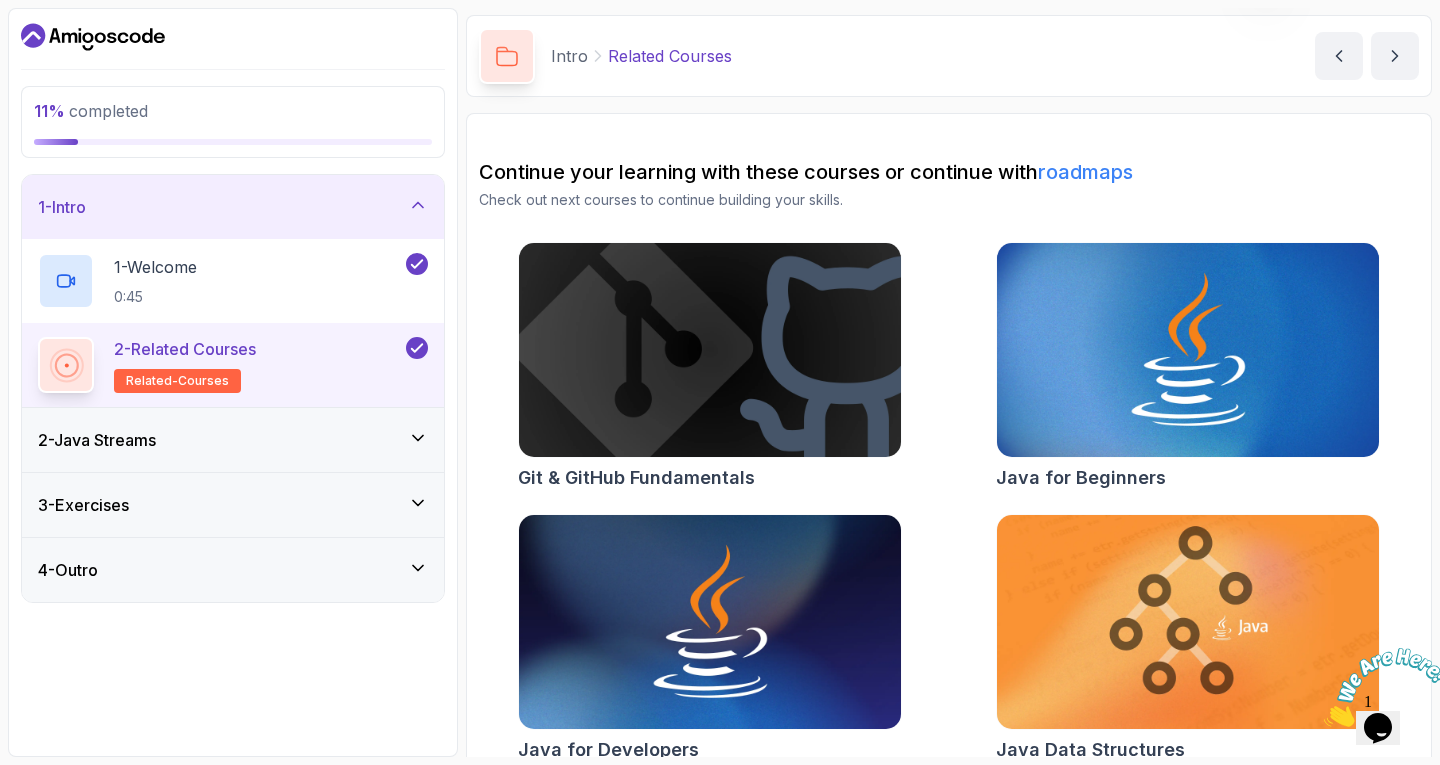 click on "2  -  Related Courses related-courses" at bounding box center (185, 365) 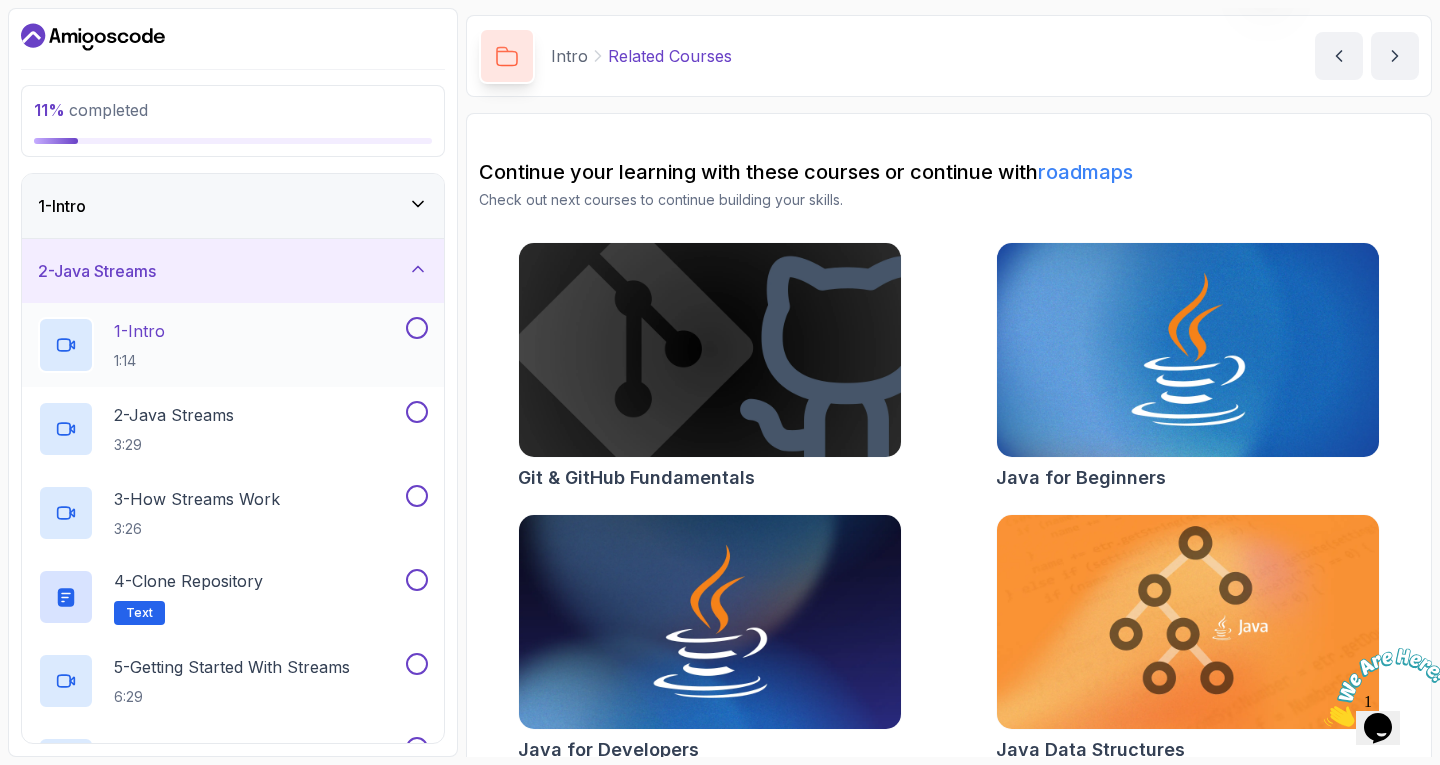 click on "1  -  Intro 1:14" at bounding box center [220, 345] 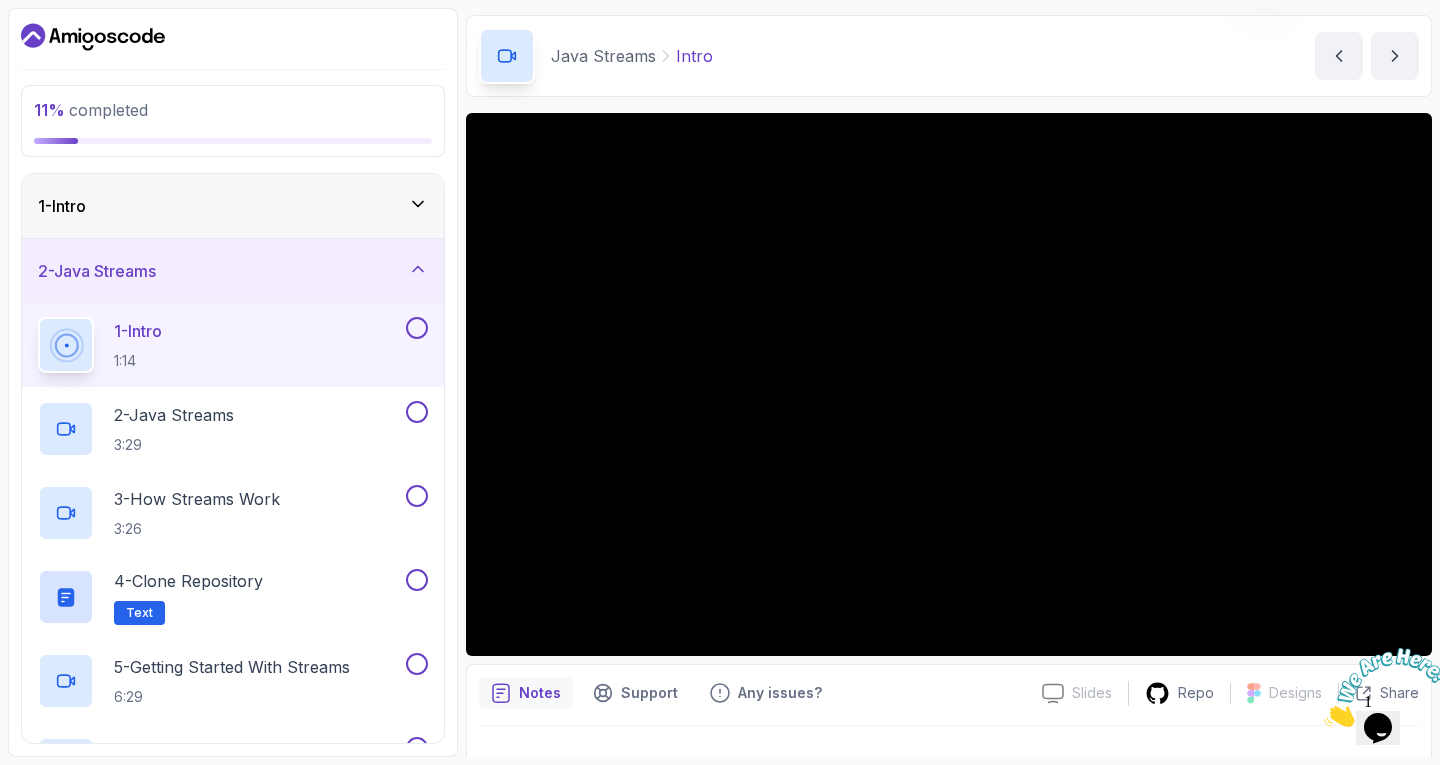 scroll, scrollTop: 103, scrollLeft: 0, axis: vertical 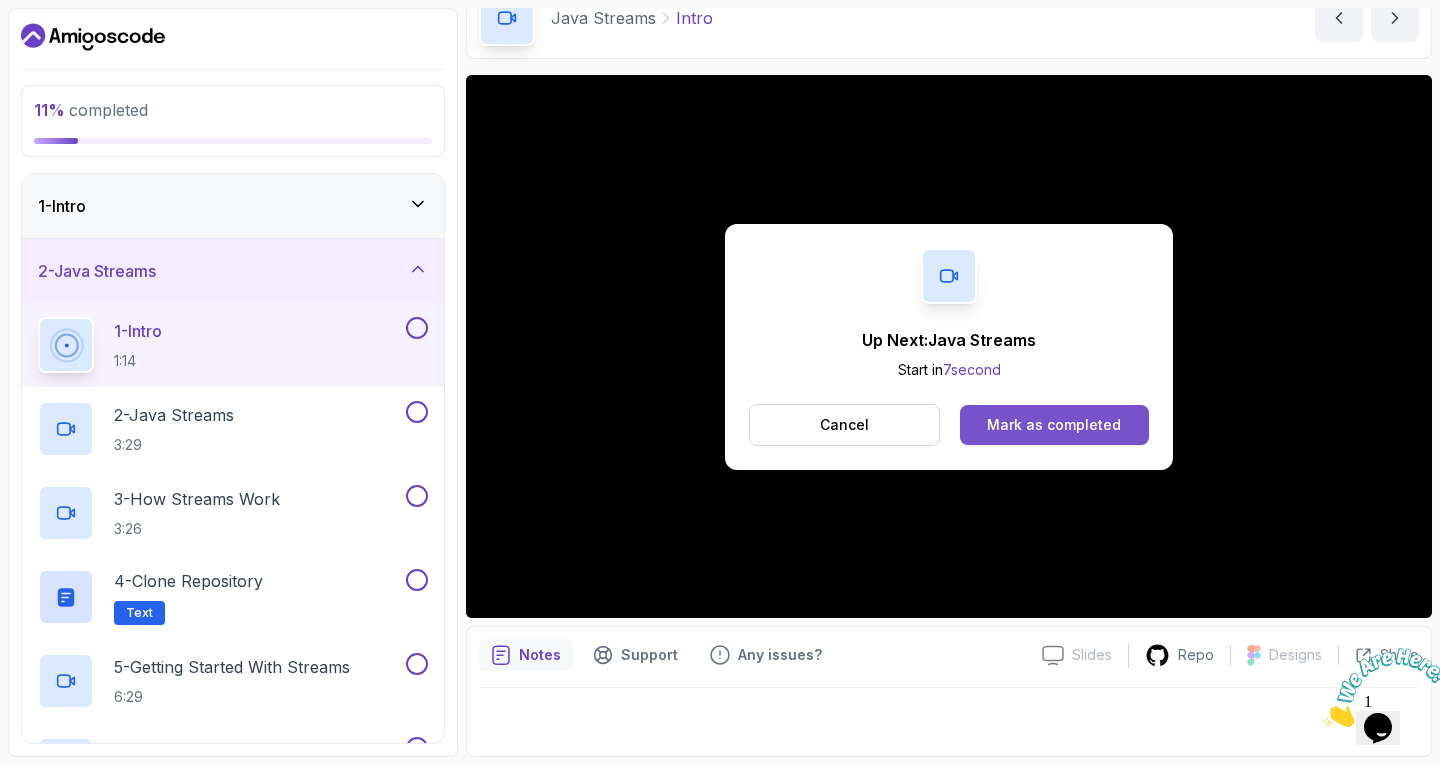 click on "Mark as completed" at bounding box center (1054, 425) 